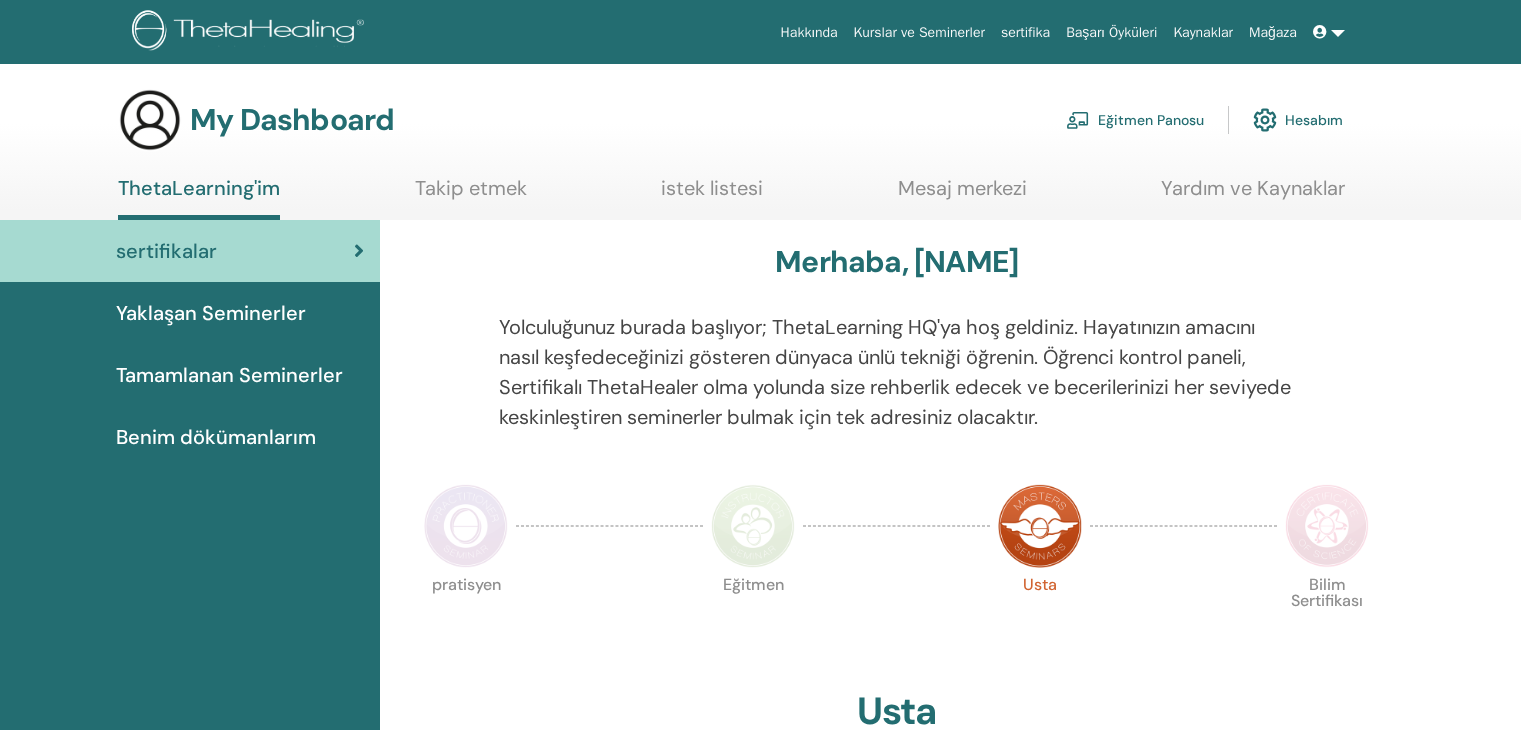 scroll, scrollTop: 0, scrollLeft: 0, axis: both 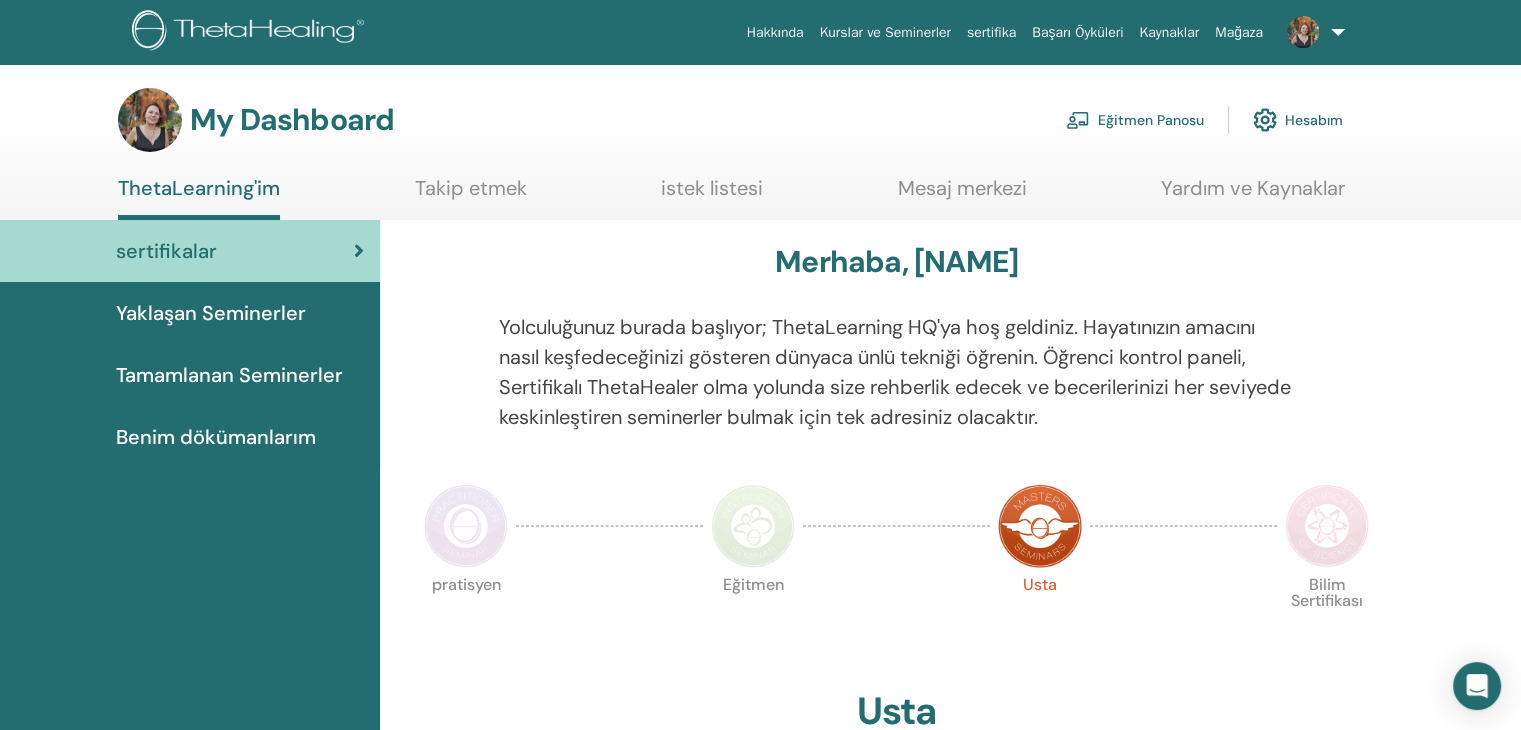 click on "Yaklaşan Seminerler" at bounding box center [211, 313] 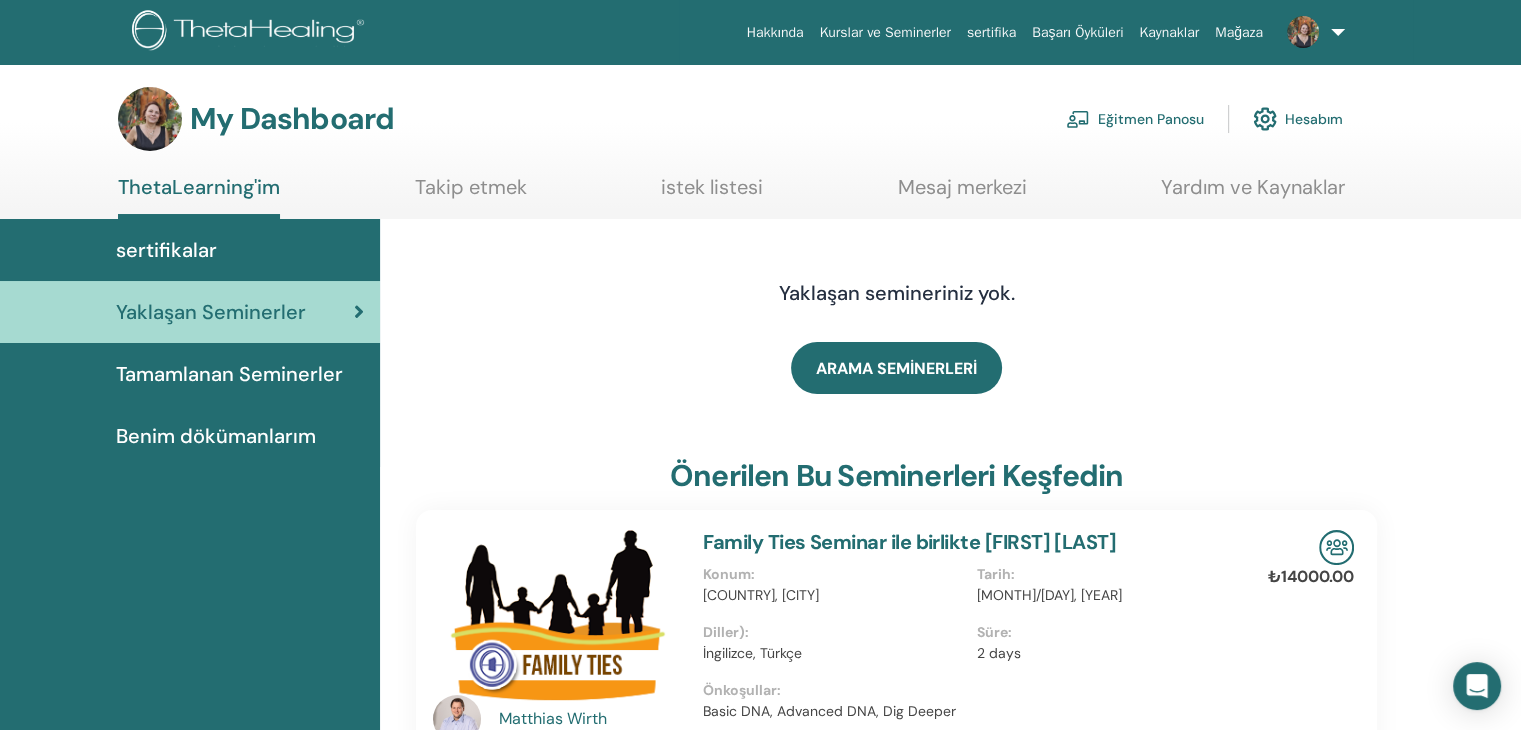 scroll, scrollTop: 0, scrollLeft: 0, axis: both 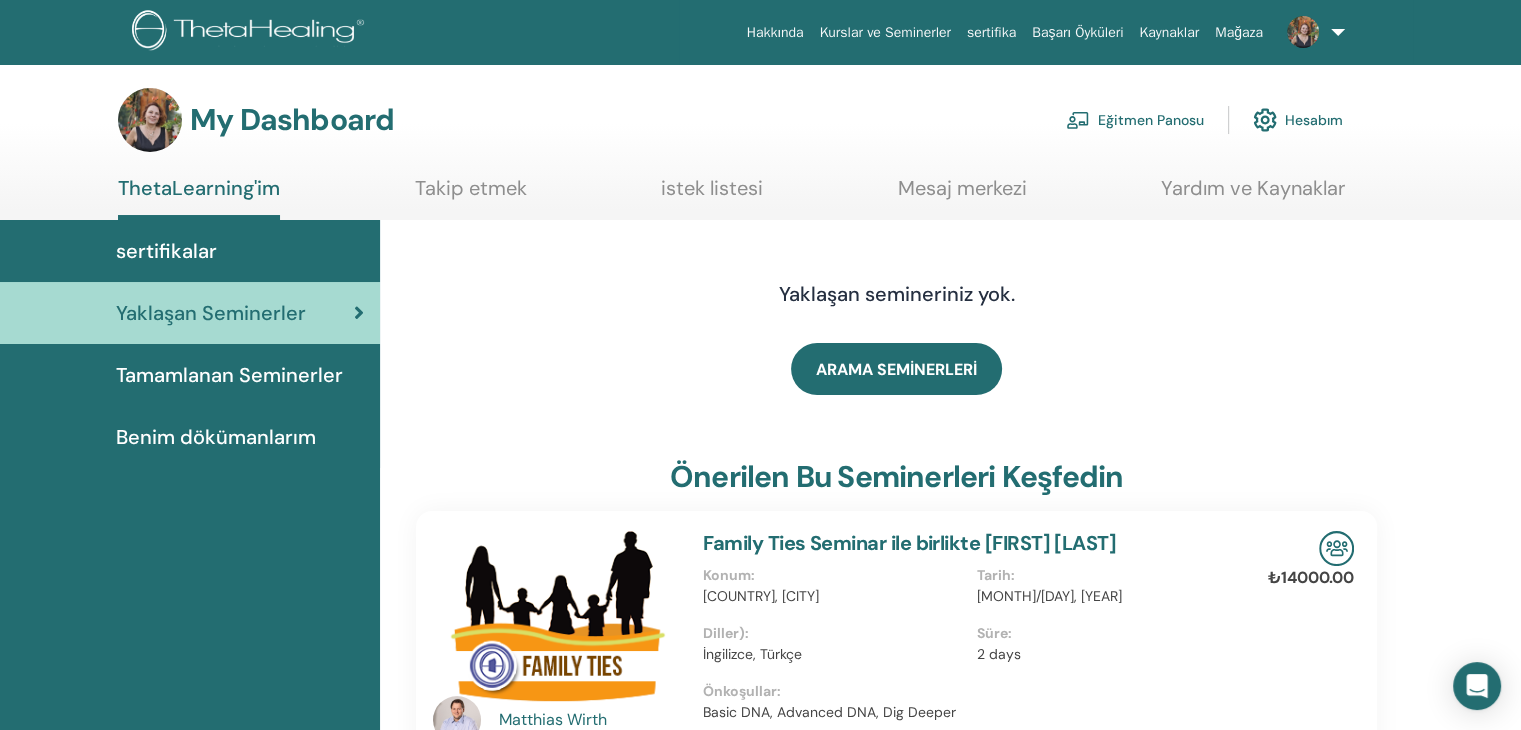 click on "Tamamlanan Seminerler" at bounding box center (229, 375) 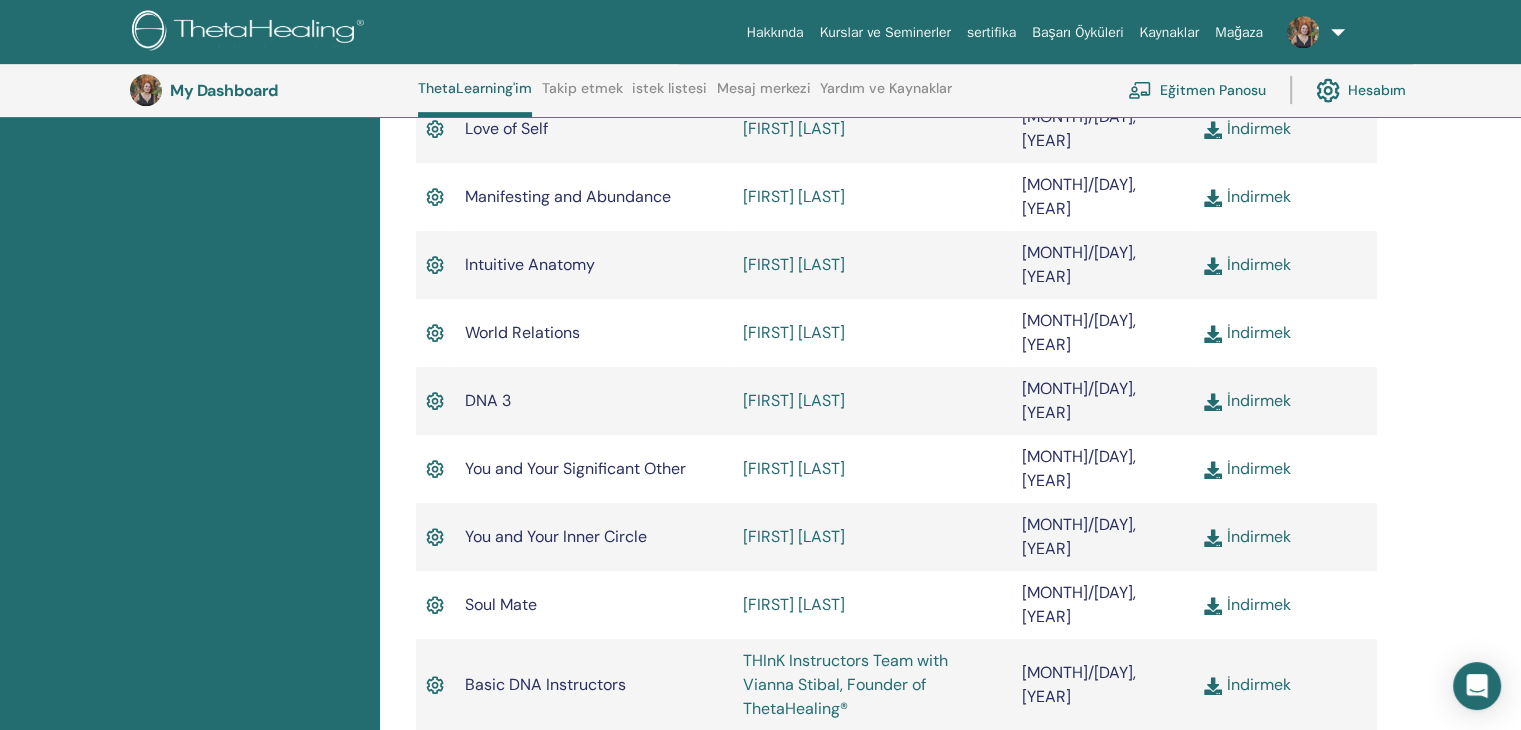 scroll, scrollTop: 1052, scrollLeft: 0, axis: vertical 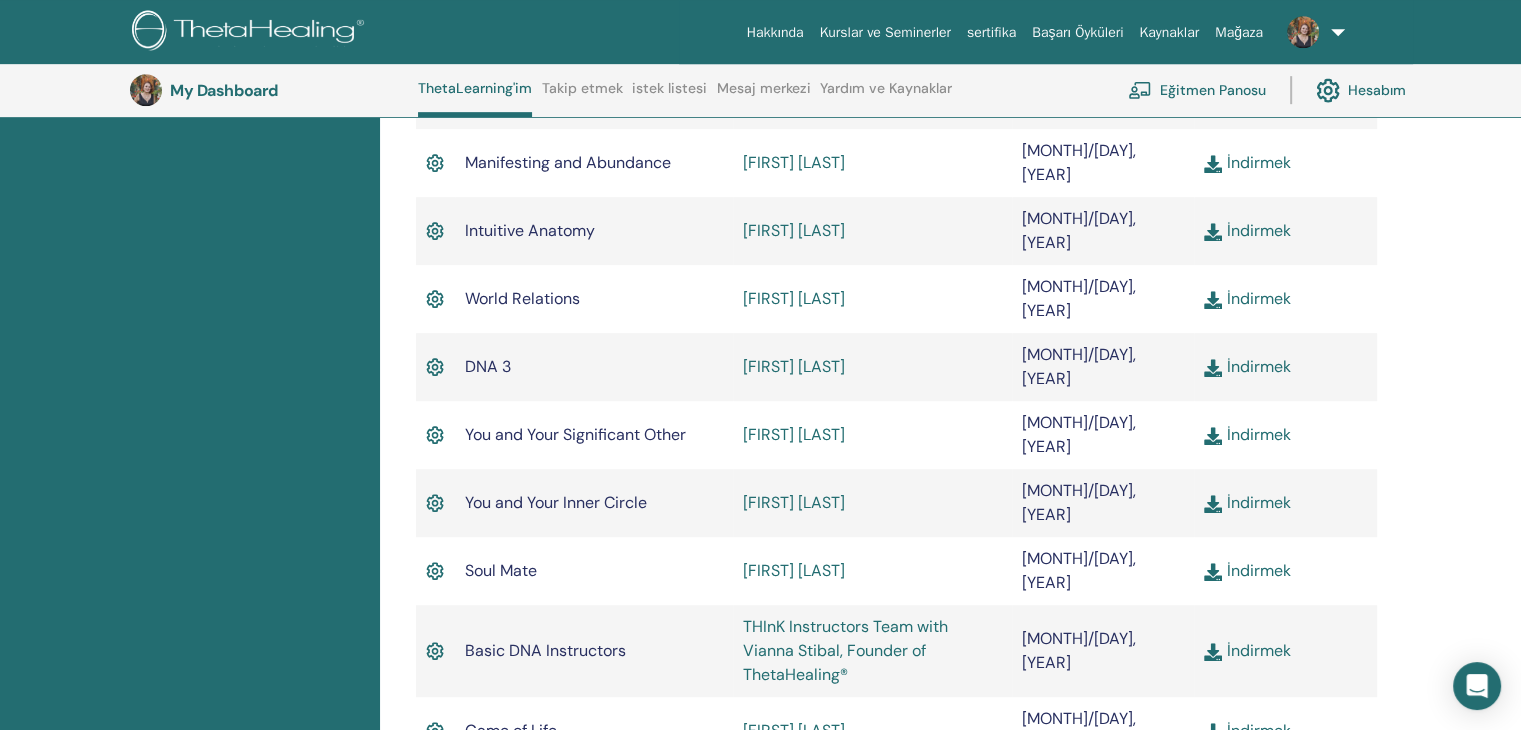 click on "İndirmek" at bounding box center (1247, 650) 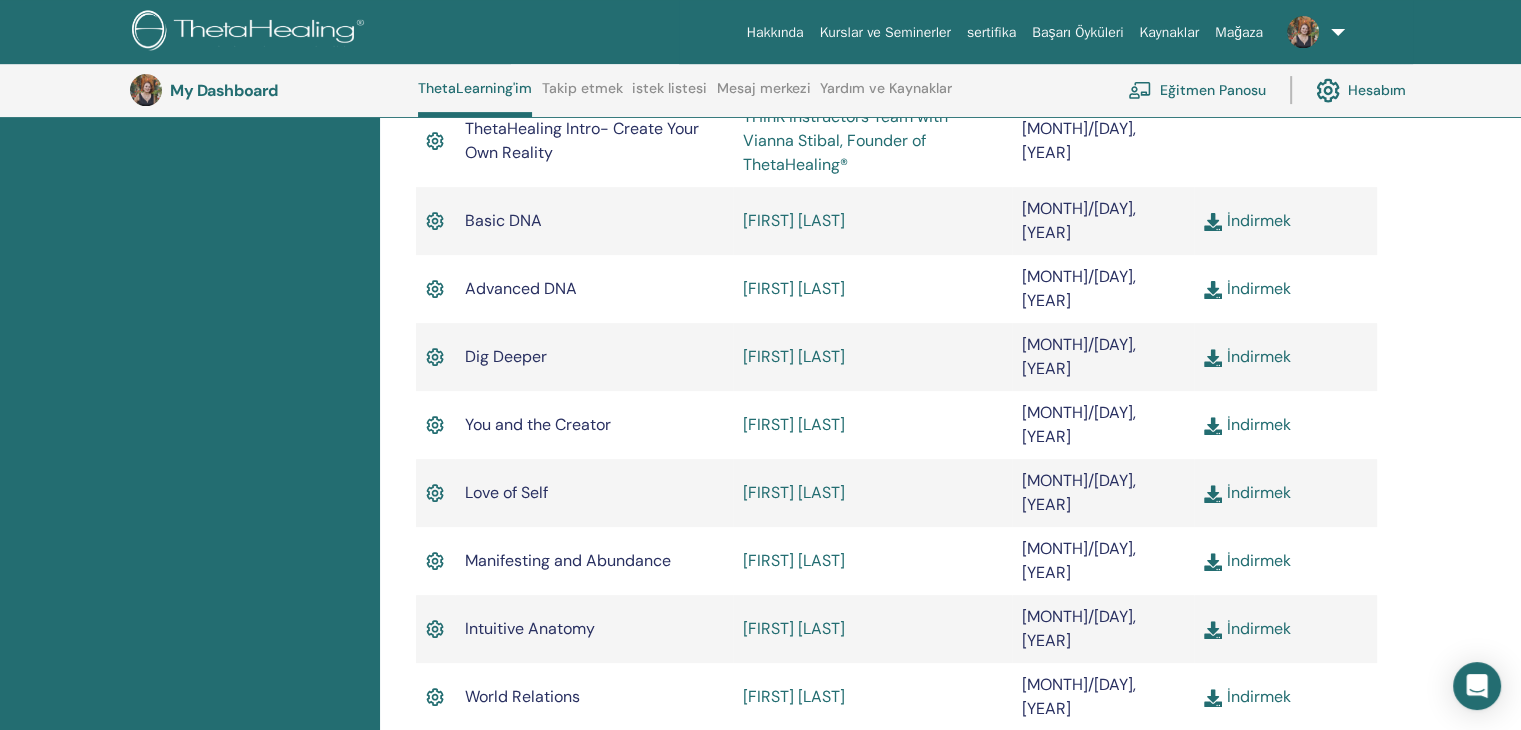scroll, scrollTop: 652, scrollLeft: 0, axis: vertical 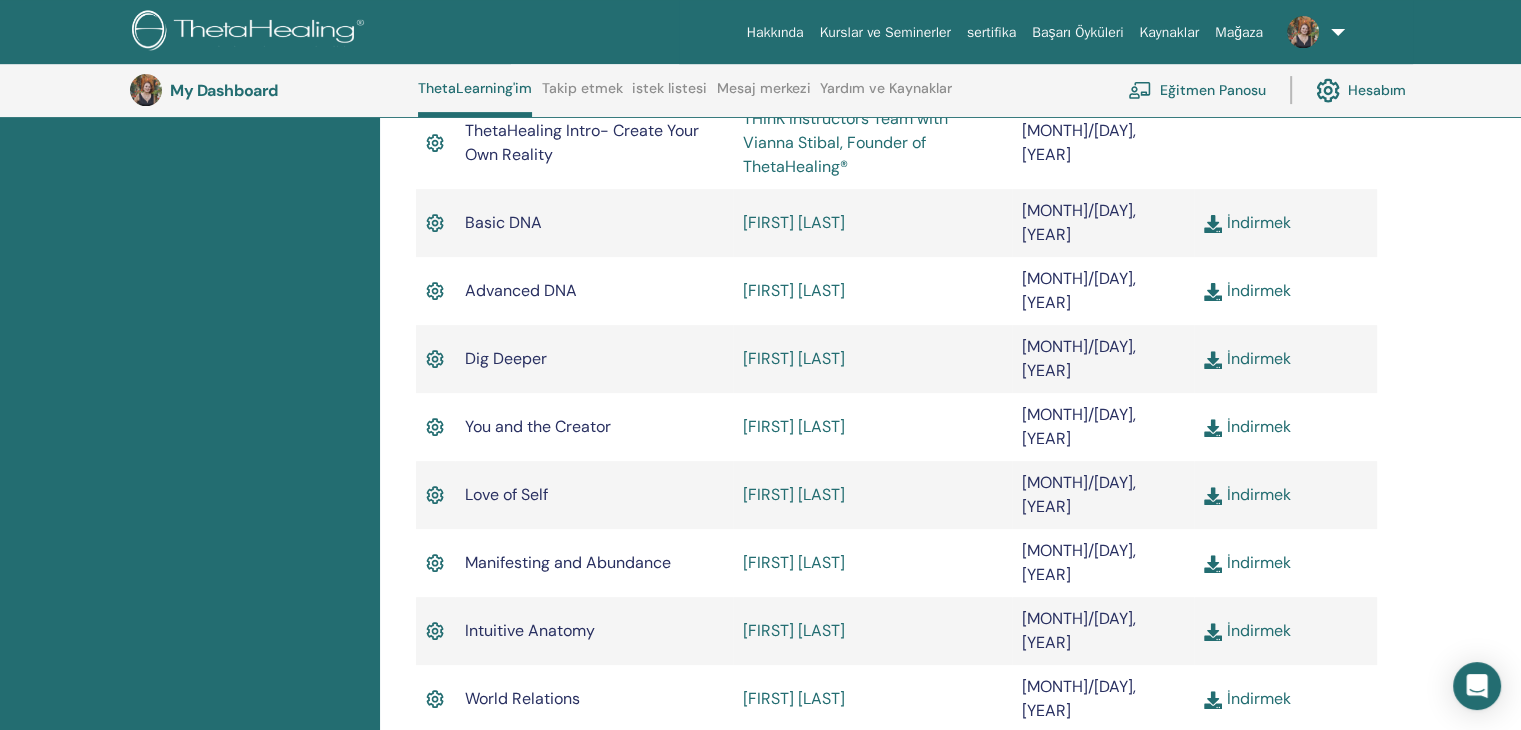 click on "İndirmek" at bounding box center (1247, 766) 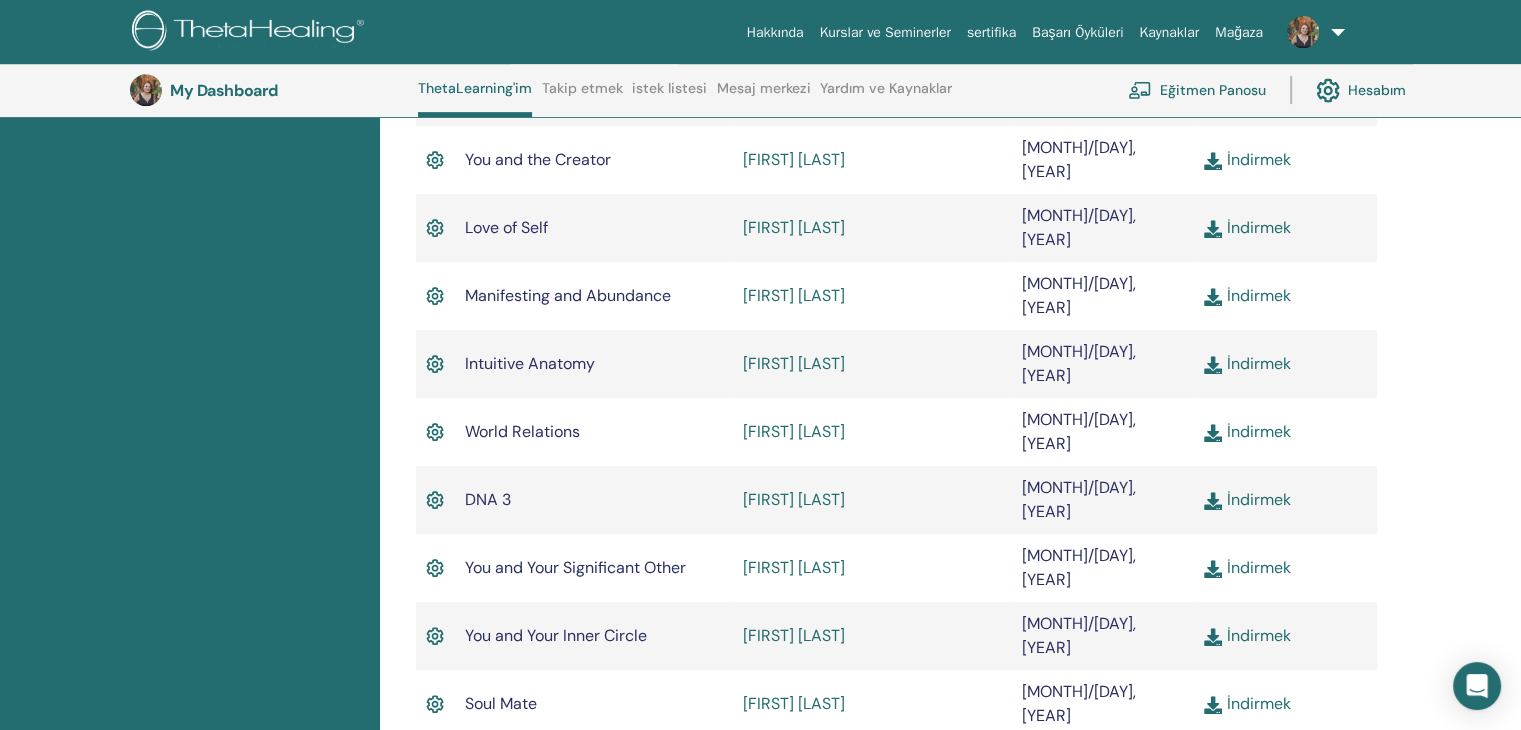 scroll, scrollTop: 952, scrollLeft: 0, axis: vertical 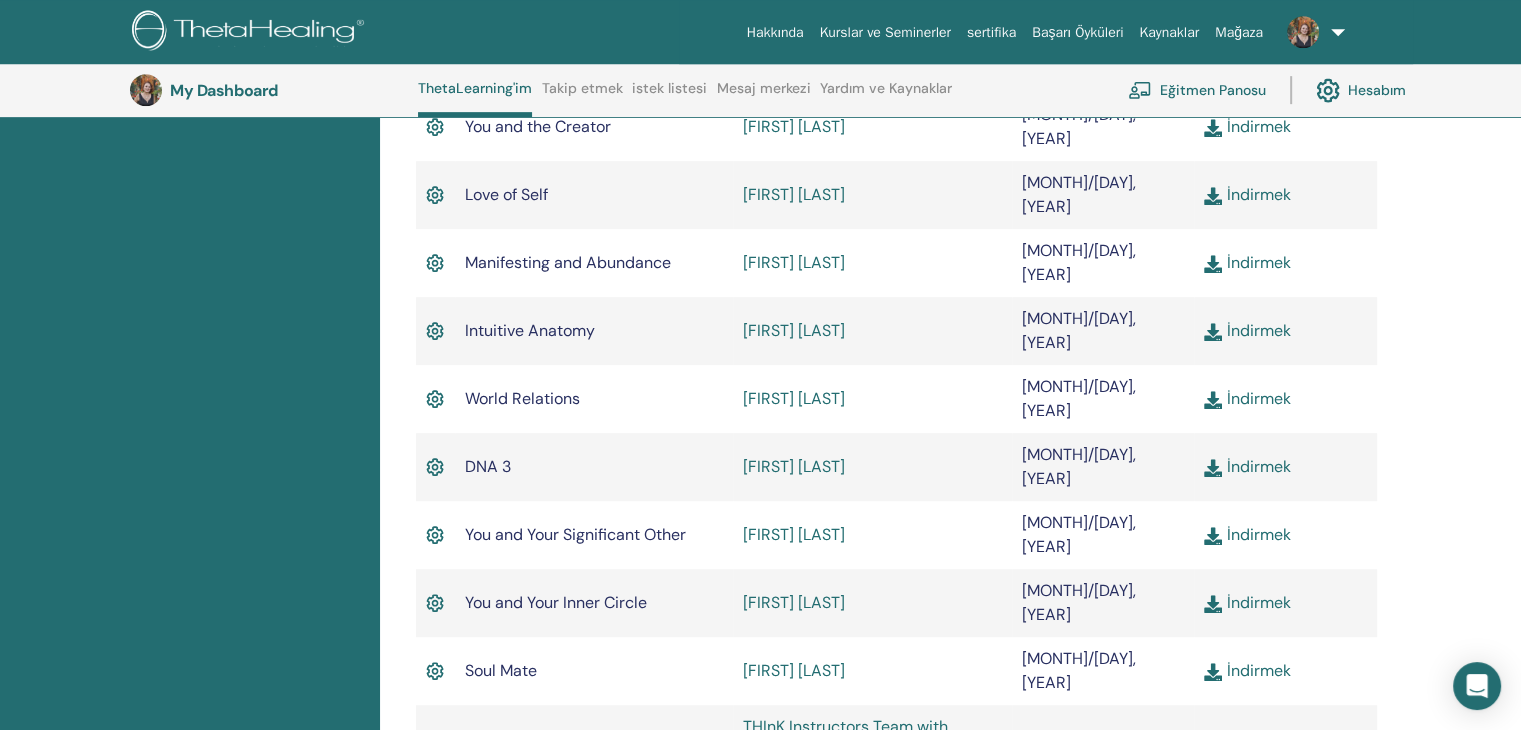 click at bounding box center [435, 911] 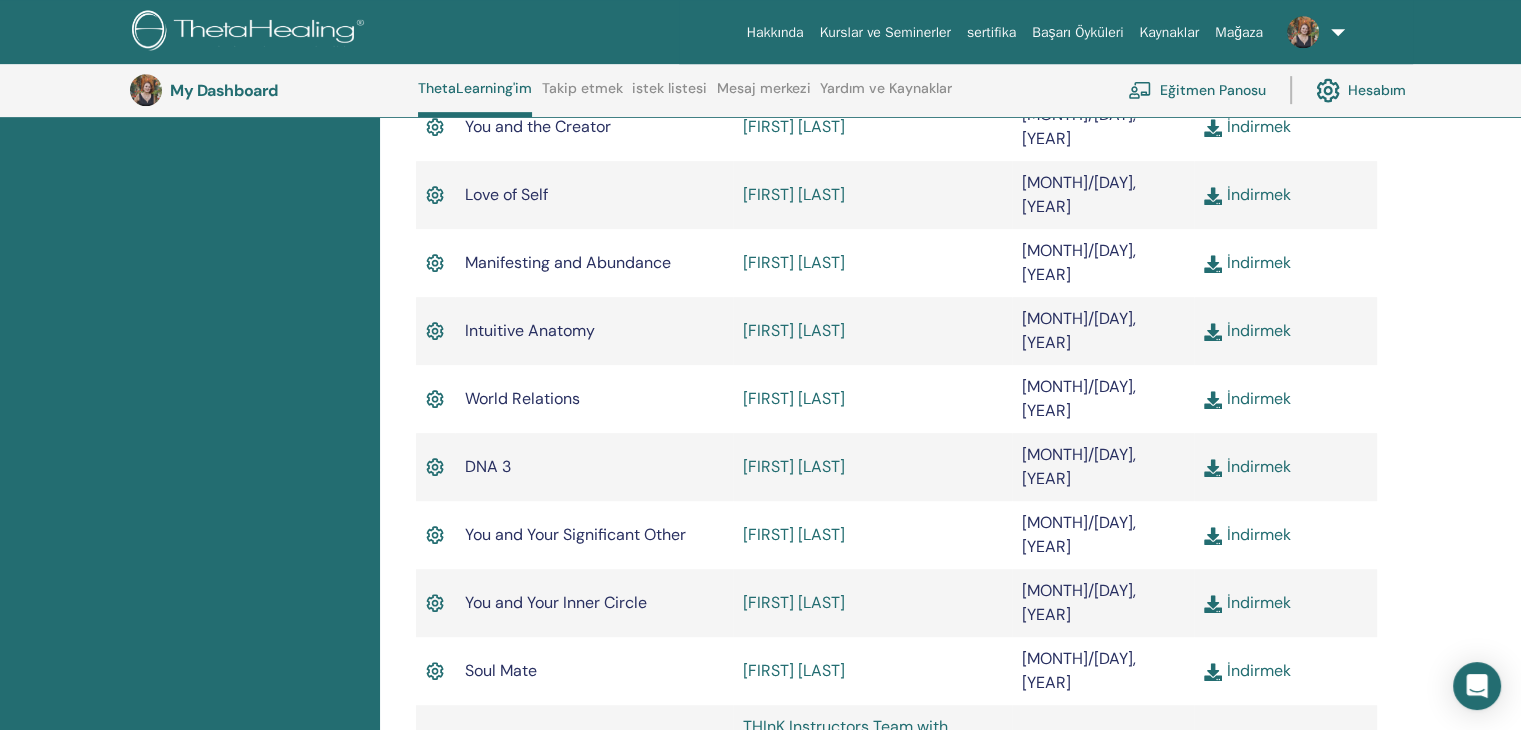 click on "ThetaHealing Intro - Create Your Own Reality Instructors" at bounding box center [594, 911] 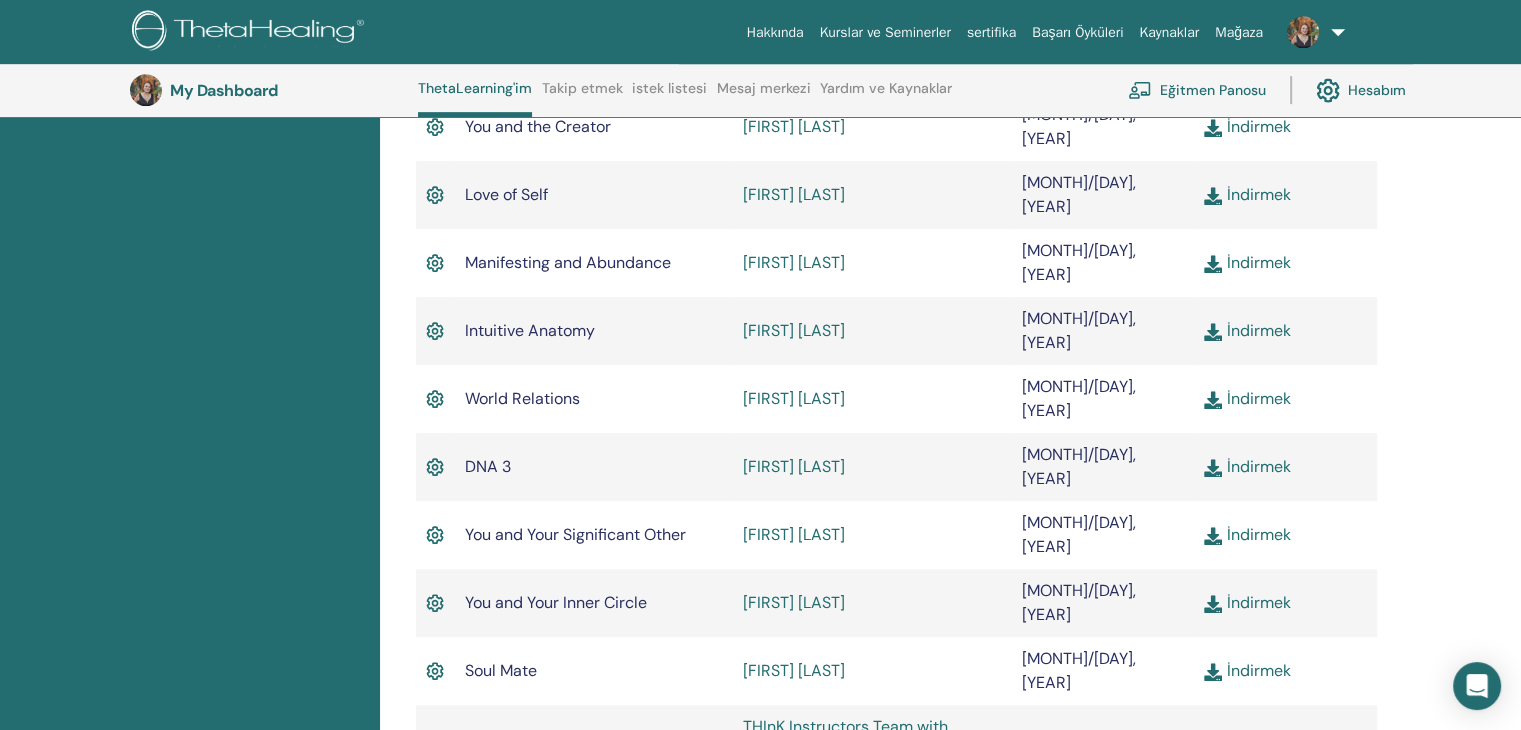 click on "THInK Instructors Team with Vianna Stibal, Founder of ThetaHealing®" at bounding box center [845, 910] 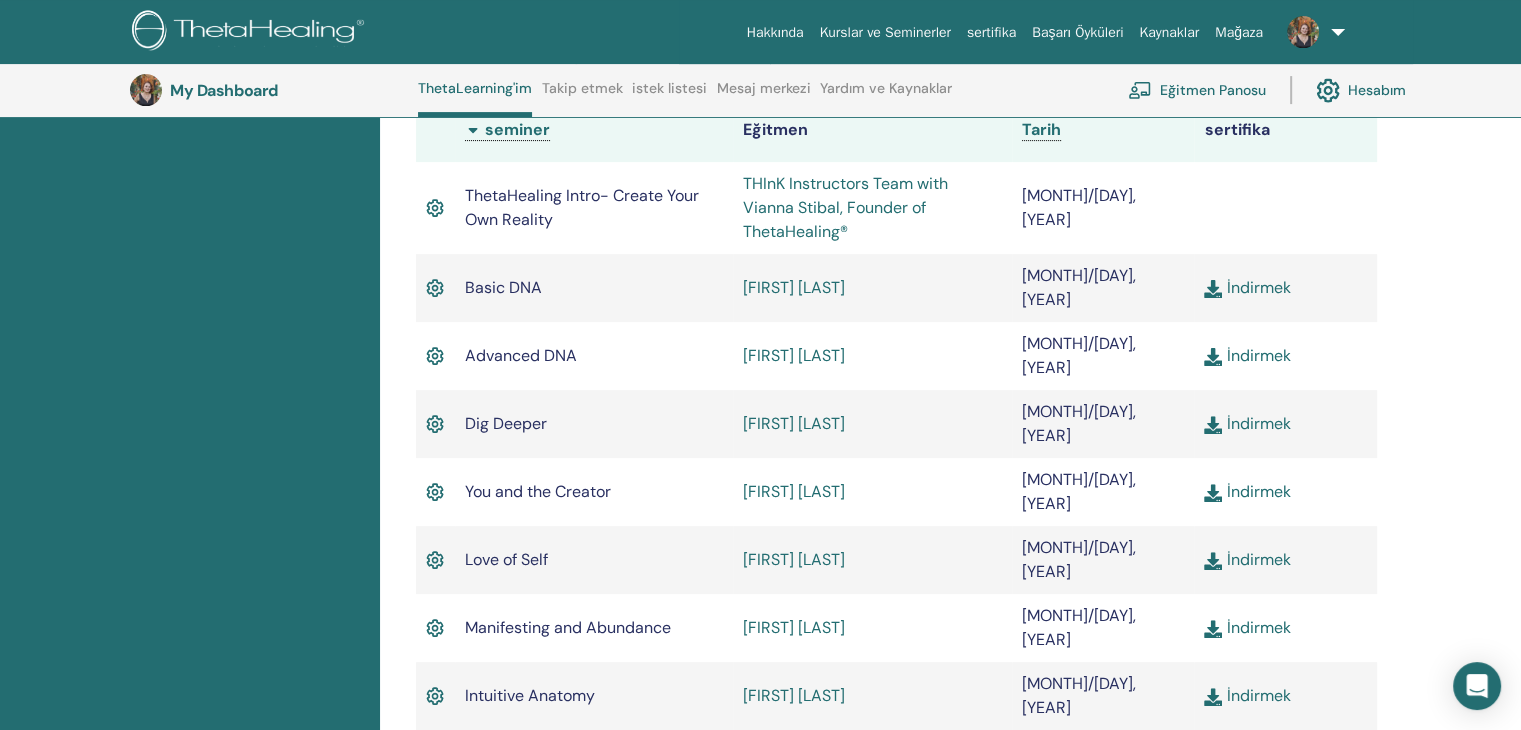 scroll, scrollTop: 552, scrollLeft: 0, axis: vertical 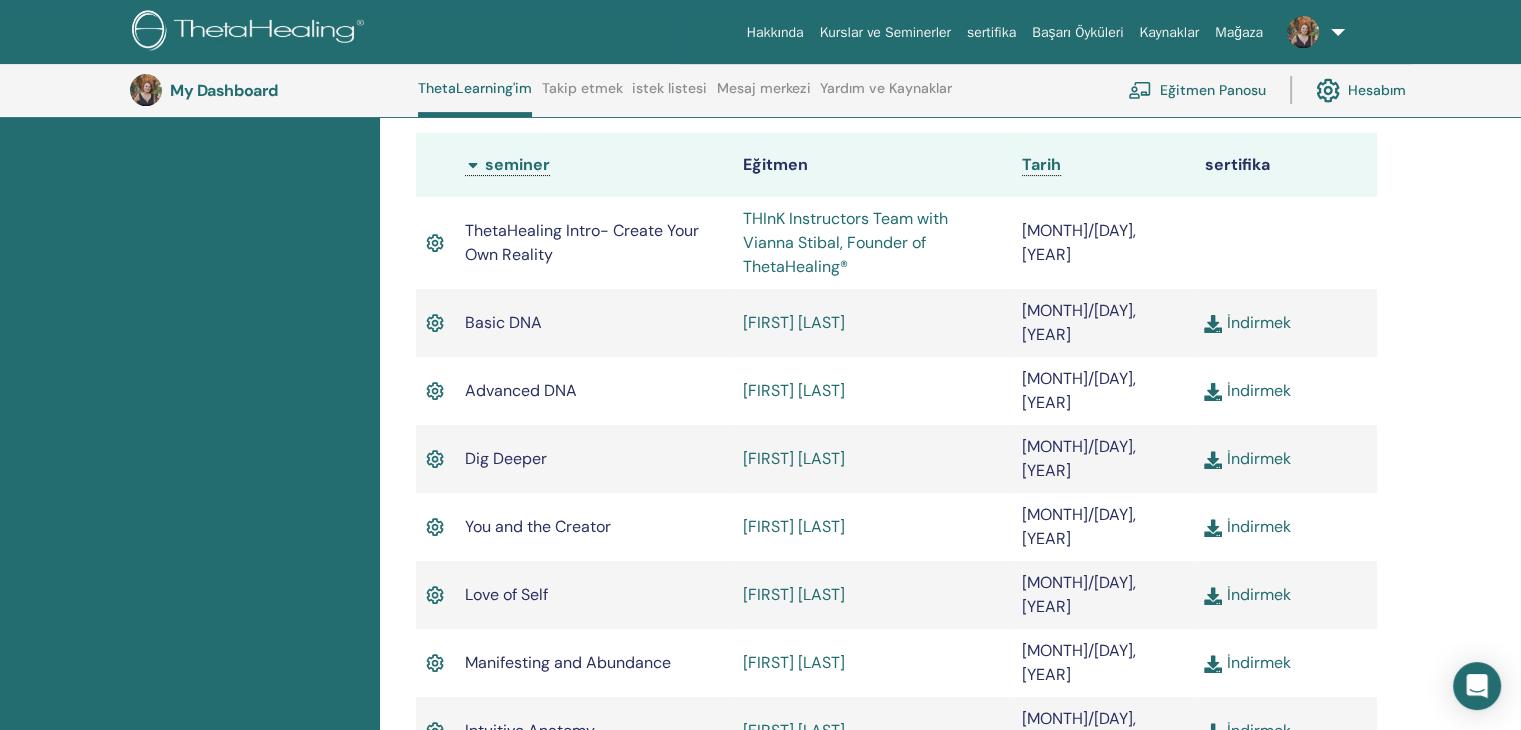 click at bounding box center [435, 243] 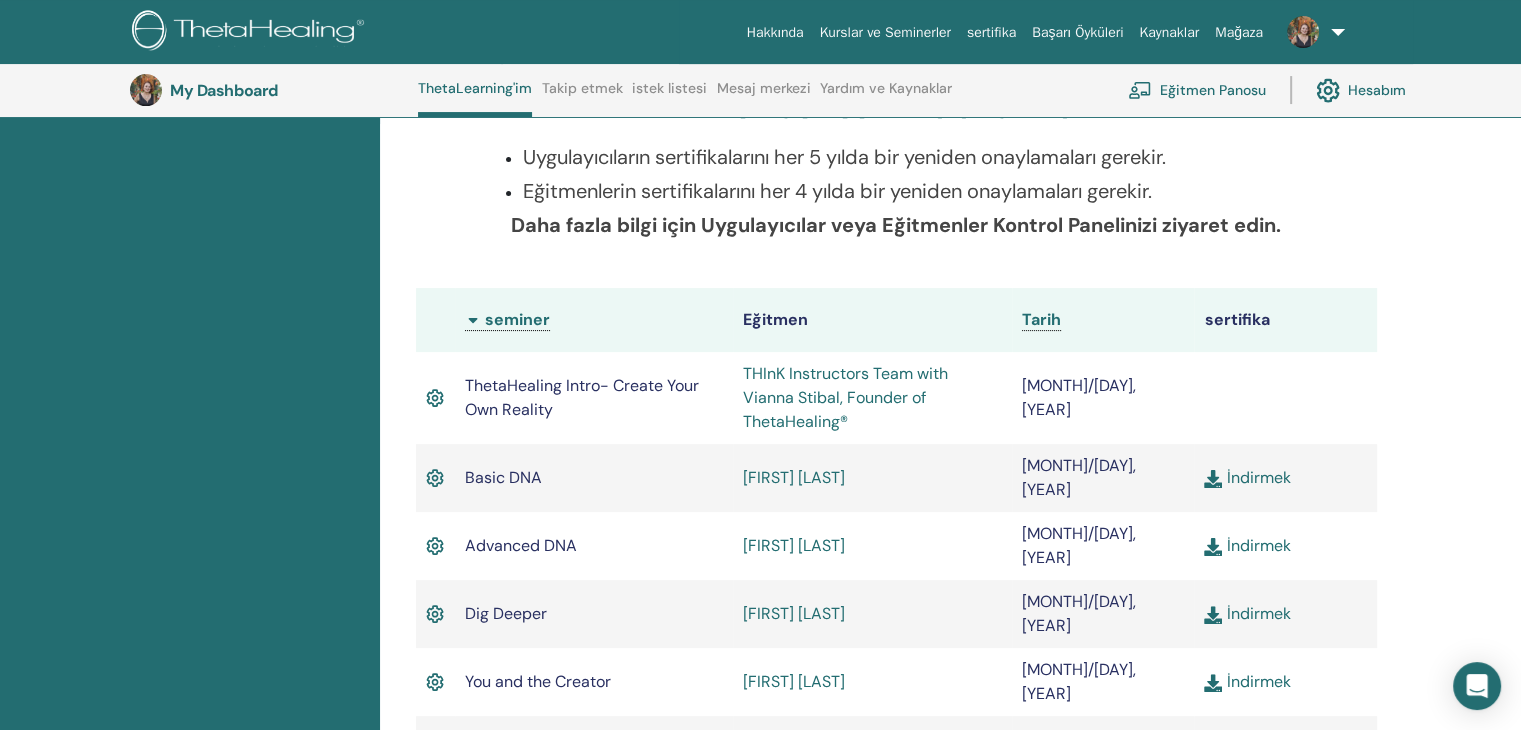 scroll, scrollTop: 352, scrollLeft: 0, axis: vertical 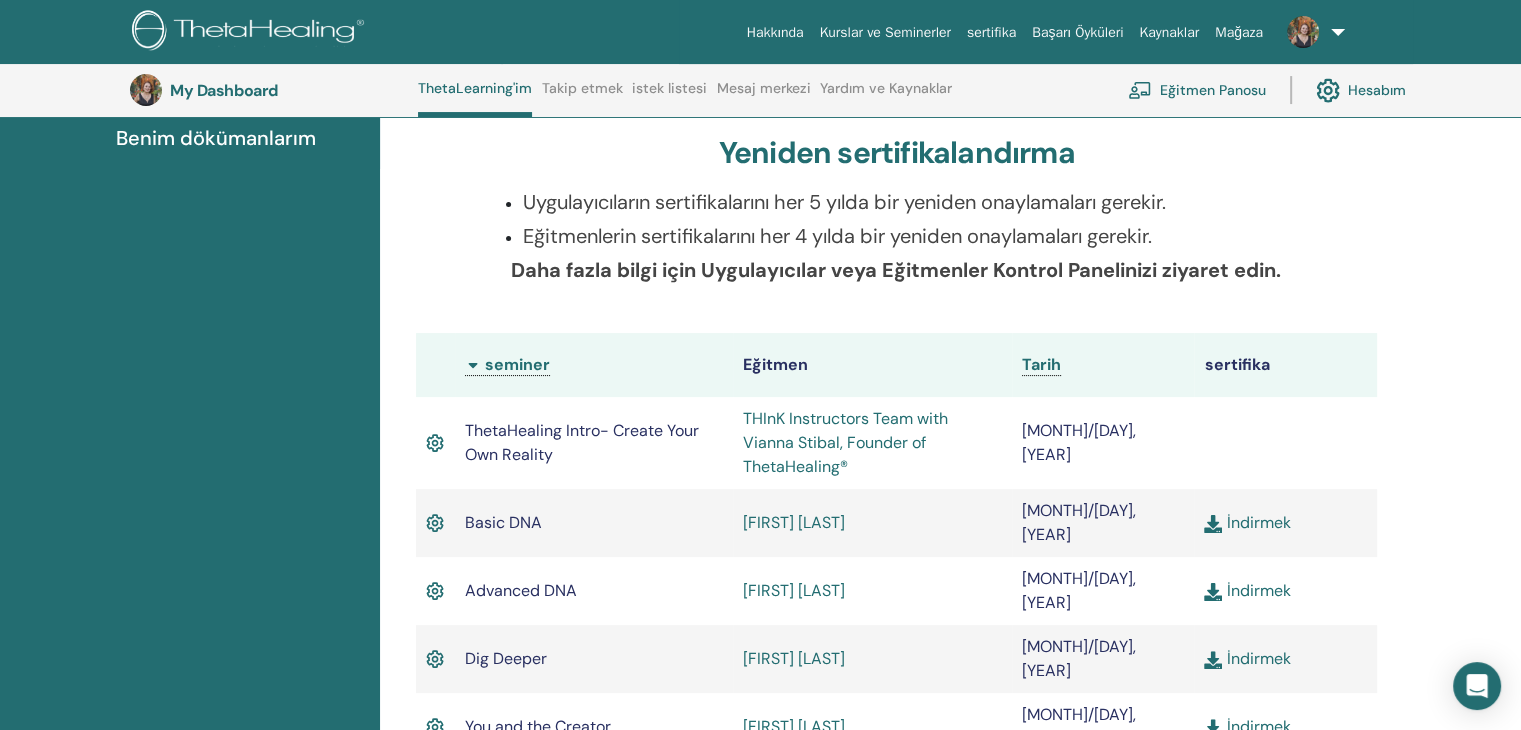 click on "Eğitmen Panosu" at bounding box center [1197, 90] 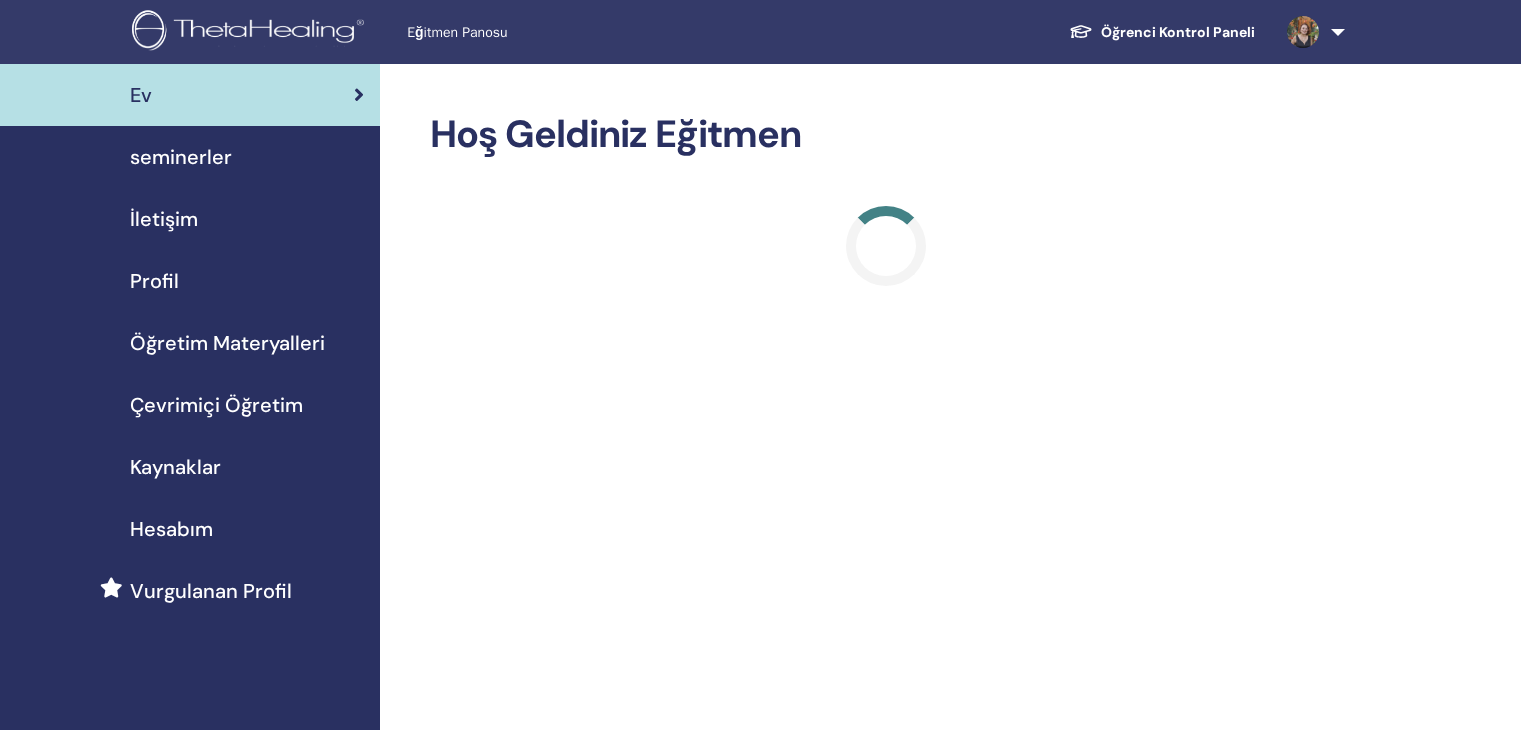 scroll, scrollTop: 0, scrollLeft: 0, axis: both 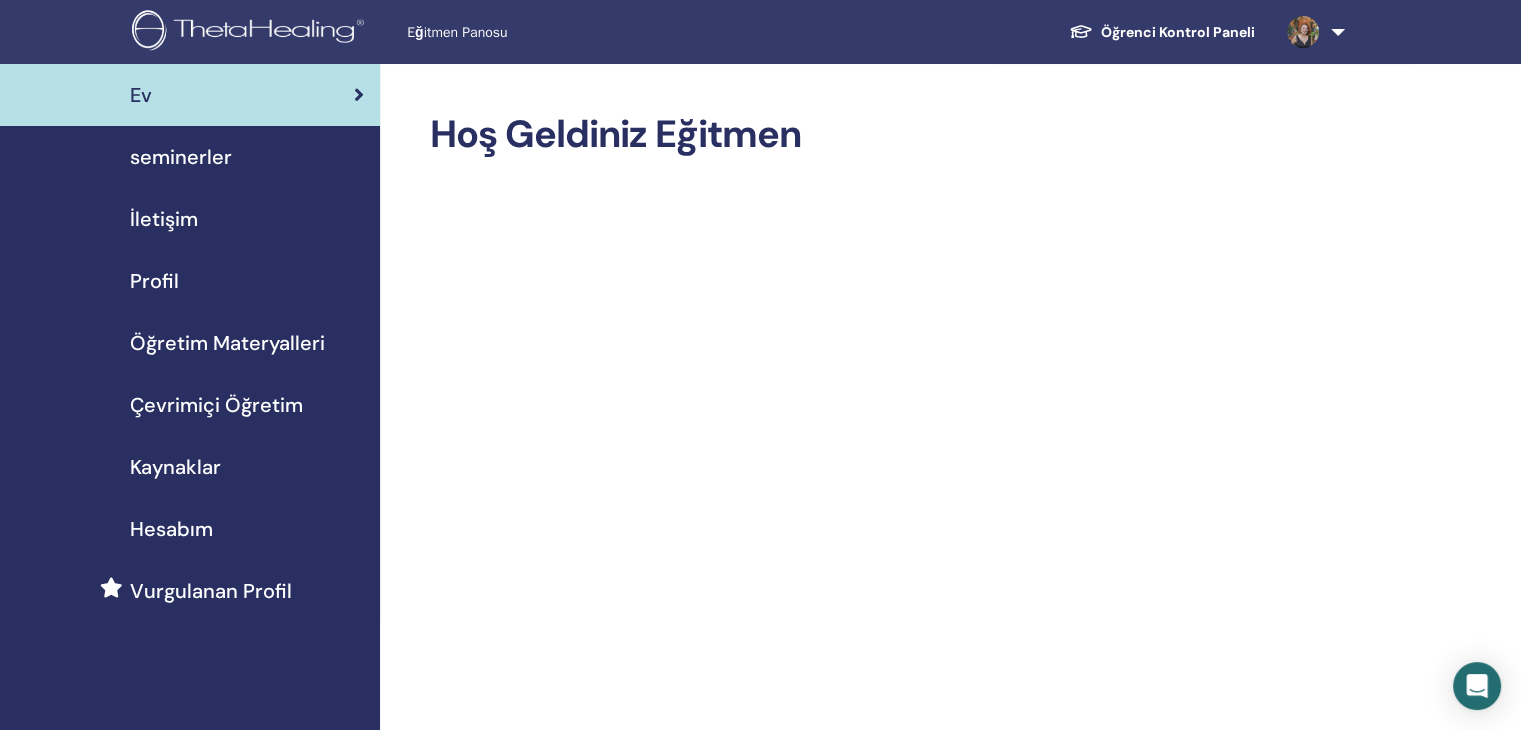 click on "Öğretim Materyalleri" at bounding box center [227, 343] 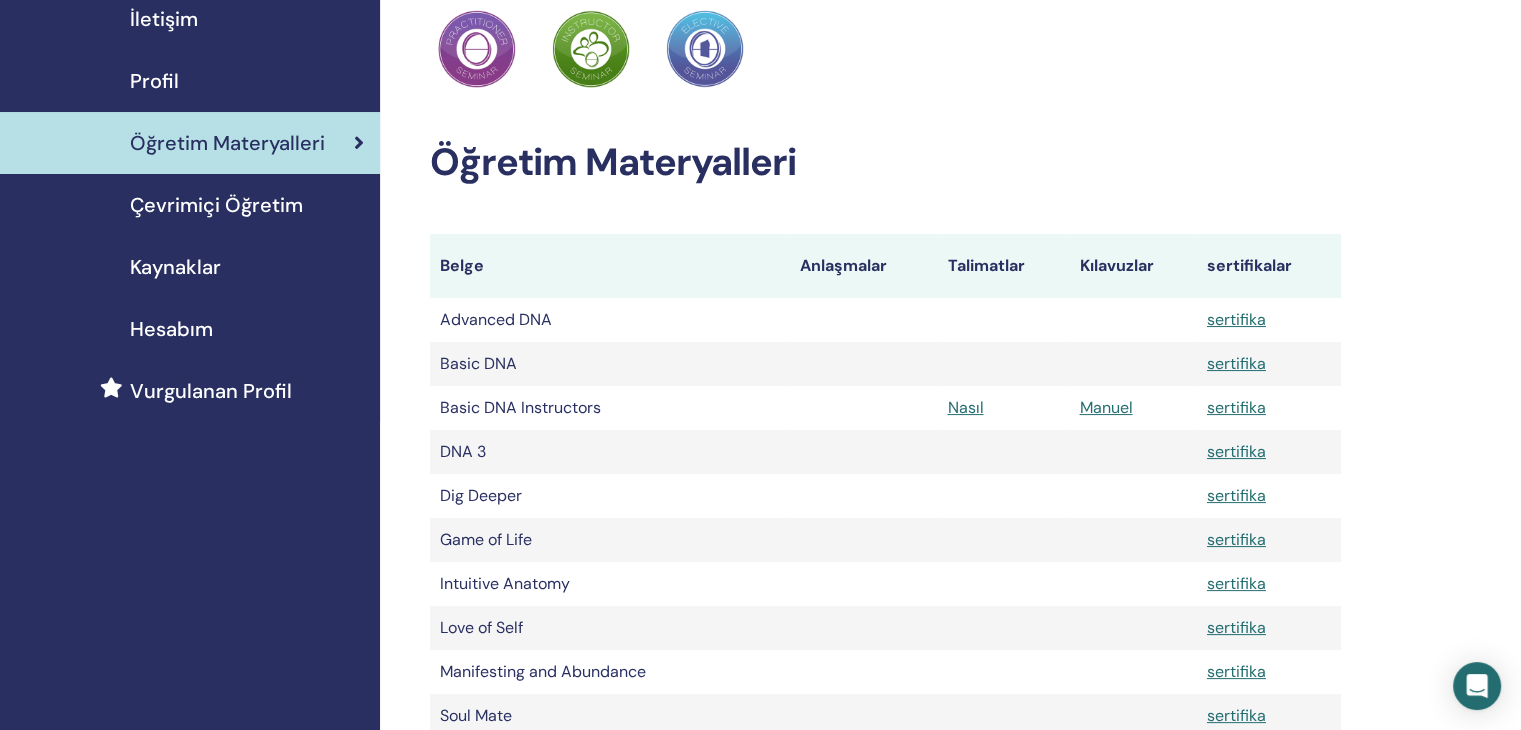 scroll, scrollTop: 300, scrollLeft: 0, axis: vertical 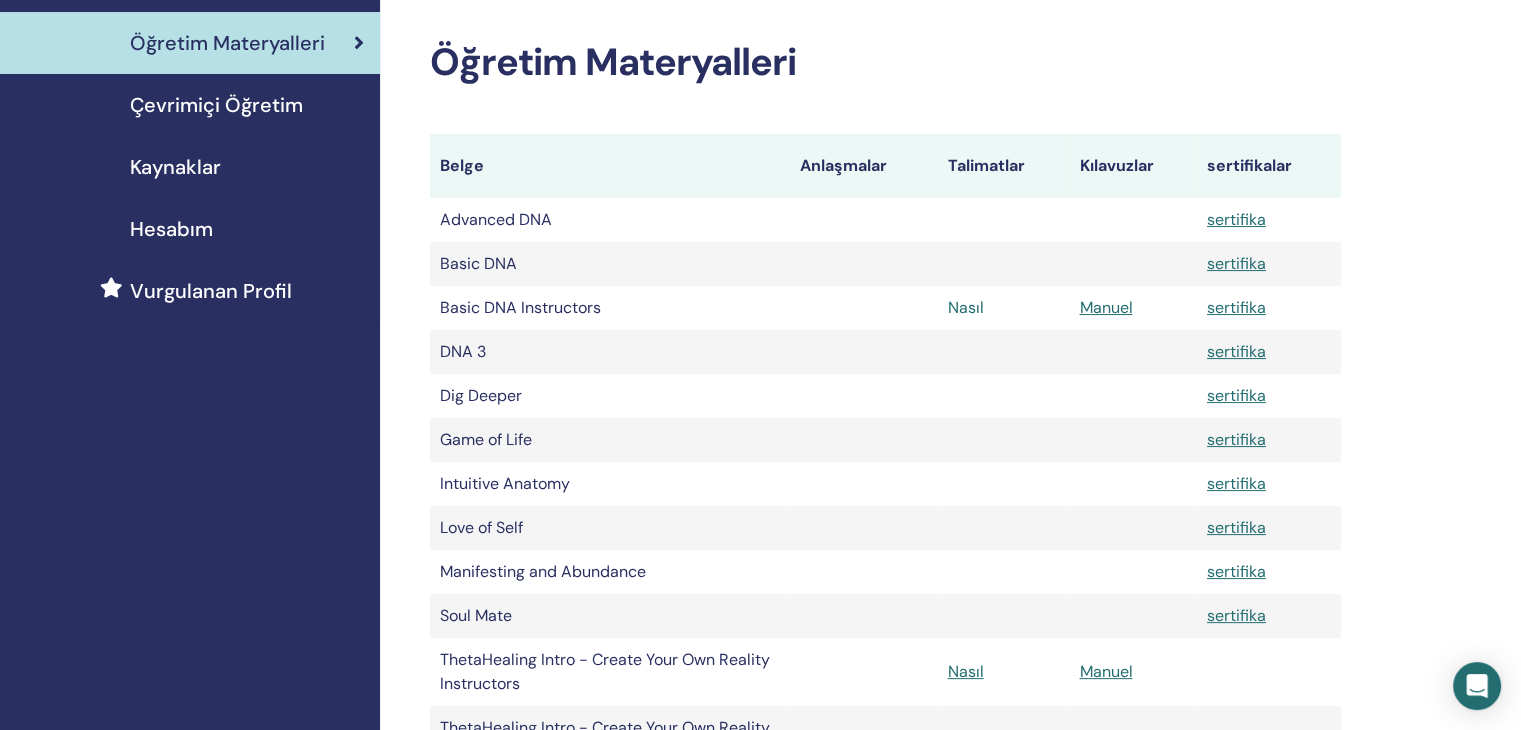 click on "Nasıl" at bounding box center (965, 307) 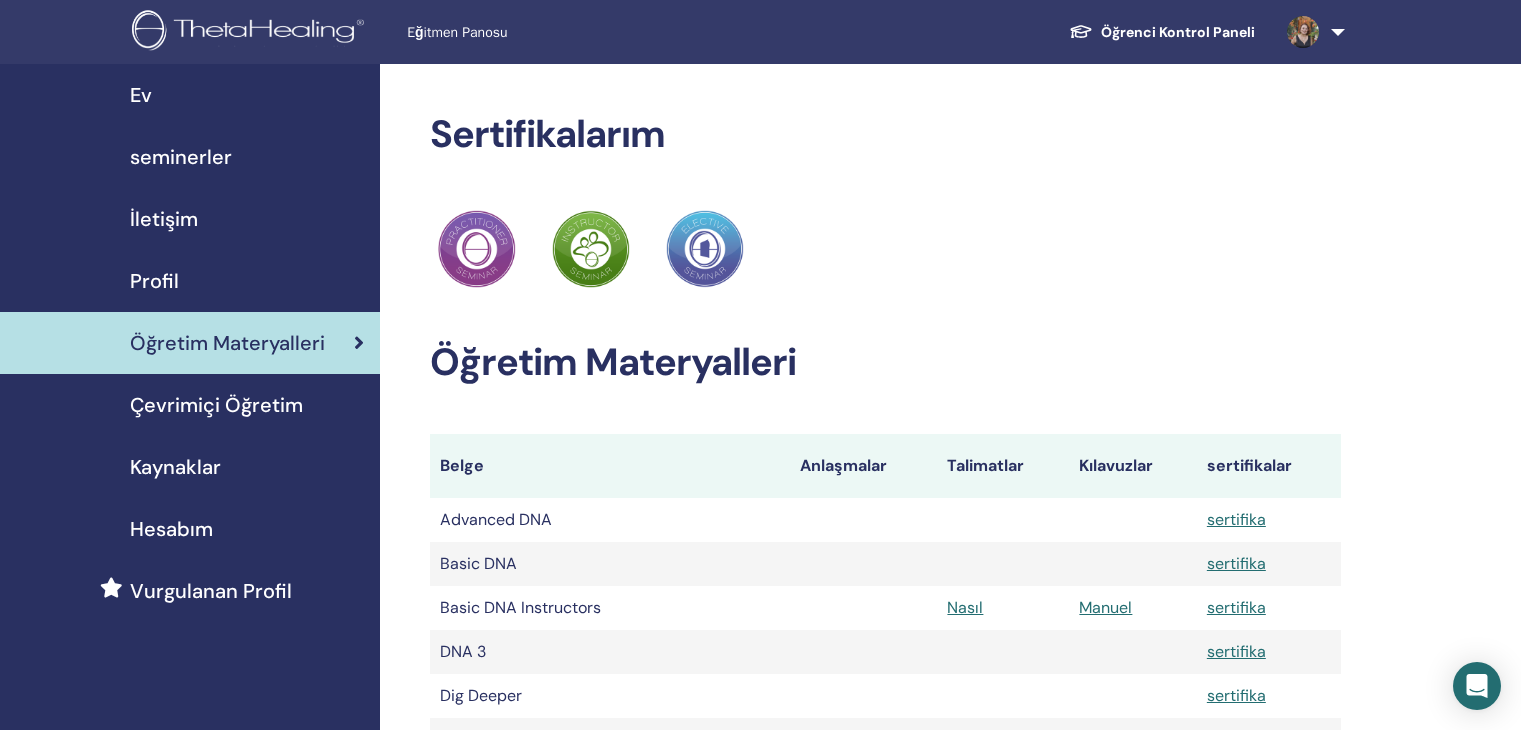 scroll, scrollTop: 300, scrollLeft: 0, axis: vertical 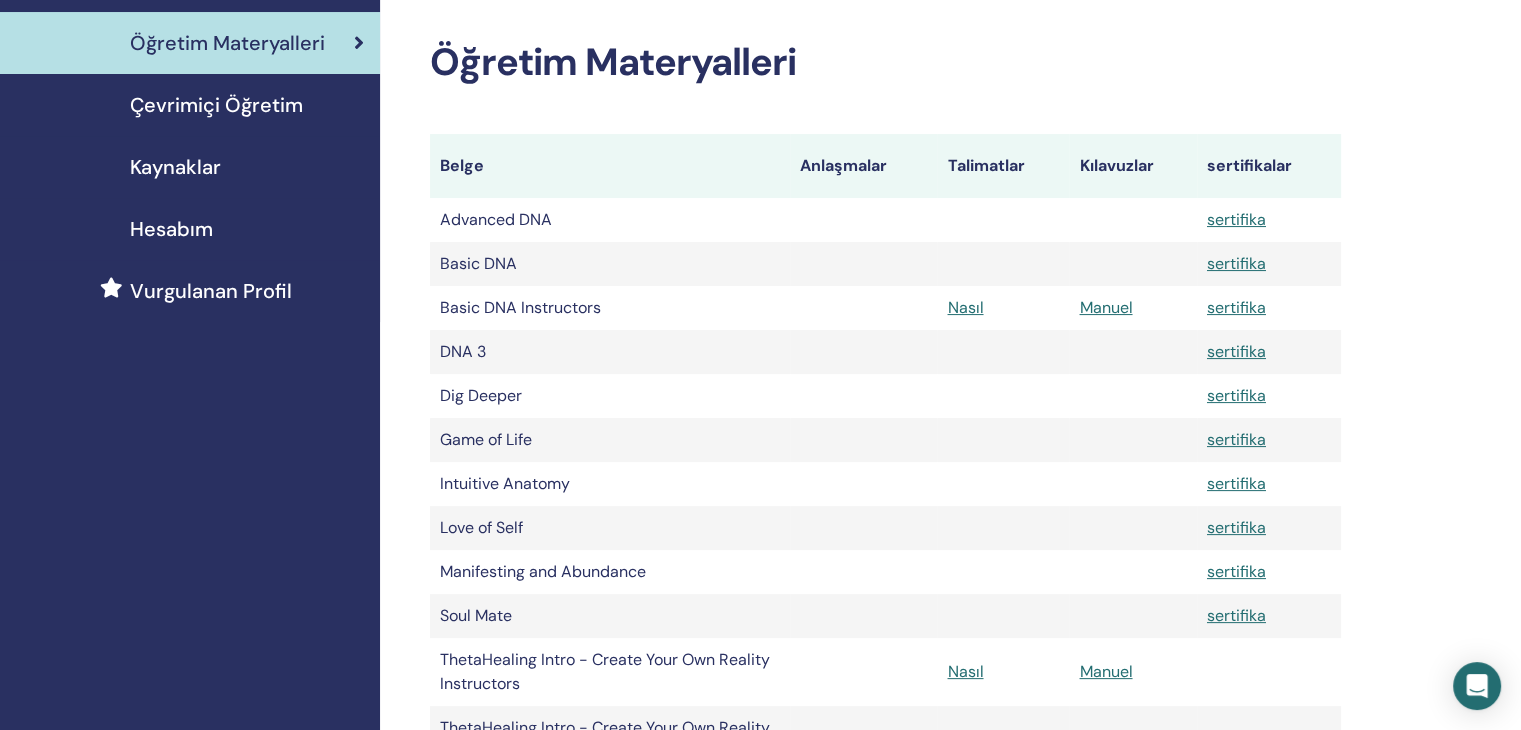 click on "Çevrimiçi Öğretim" at bounding box center (216, 105) 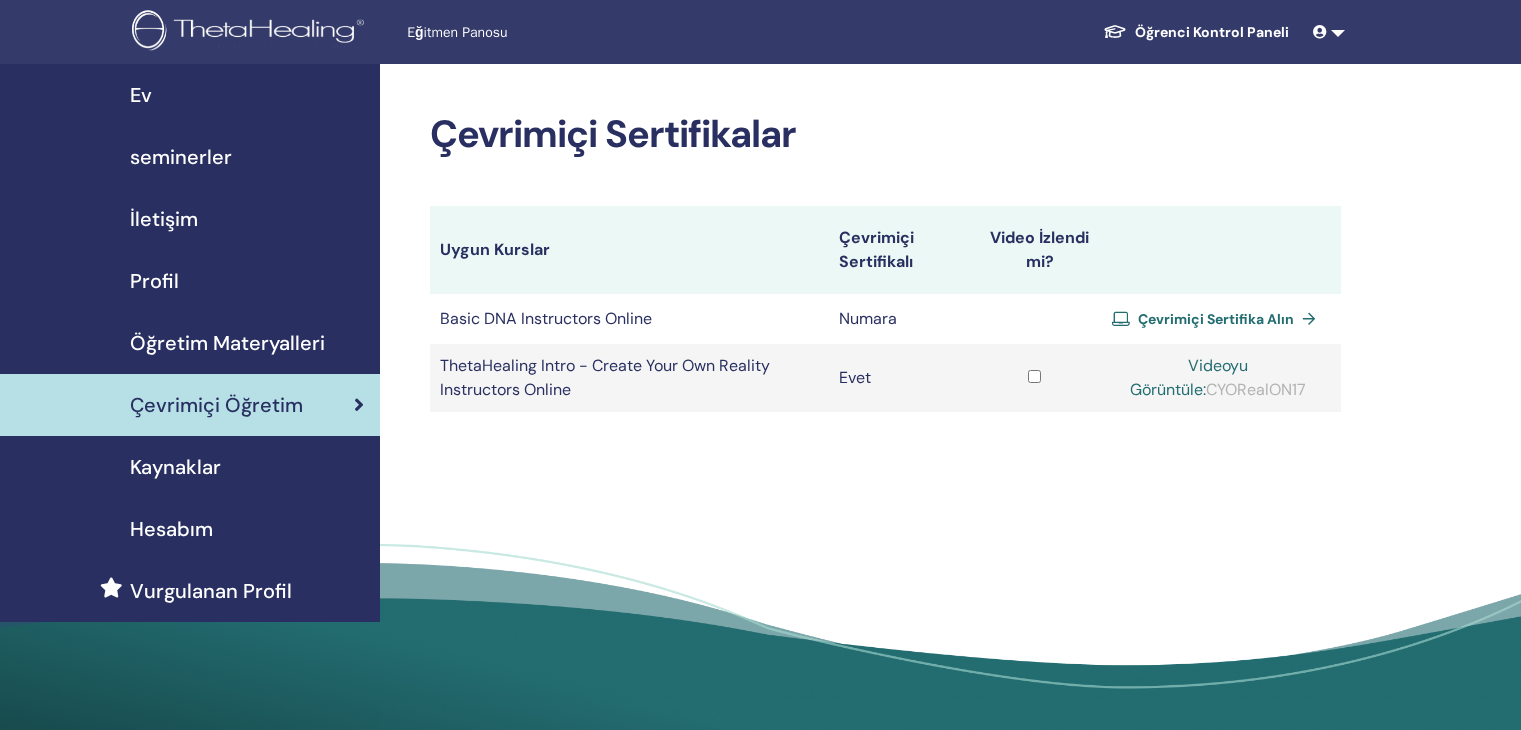 scroll, scrollTop: 0, scrollLeft: 0, axis: both 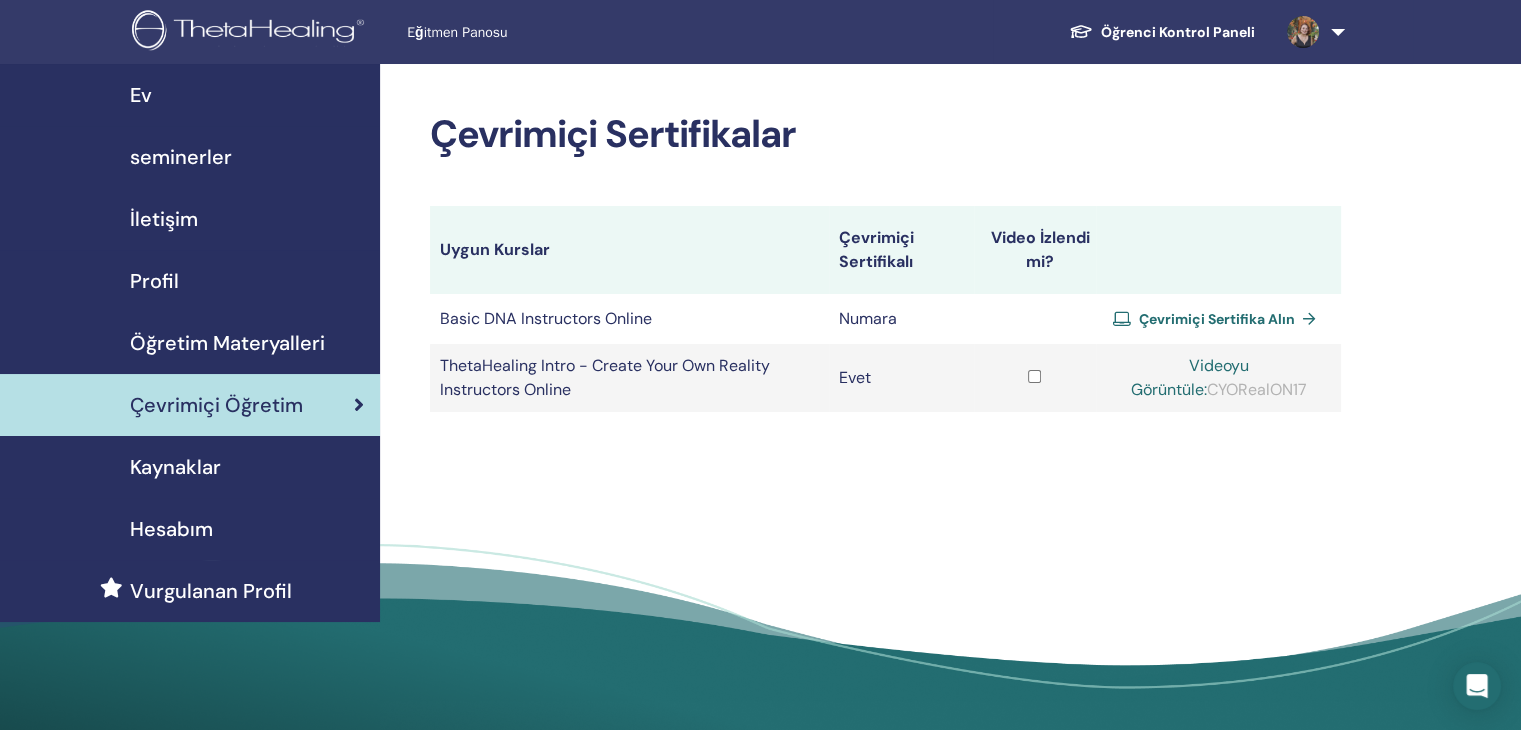 click on "Çevrimiçi Sertifika Alın" at bounding box center (1216, 319) 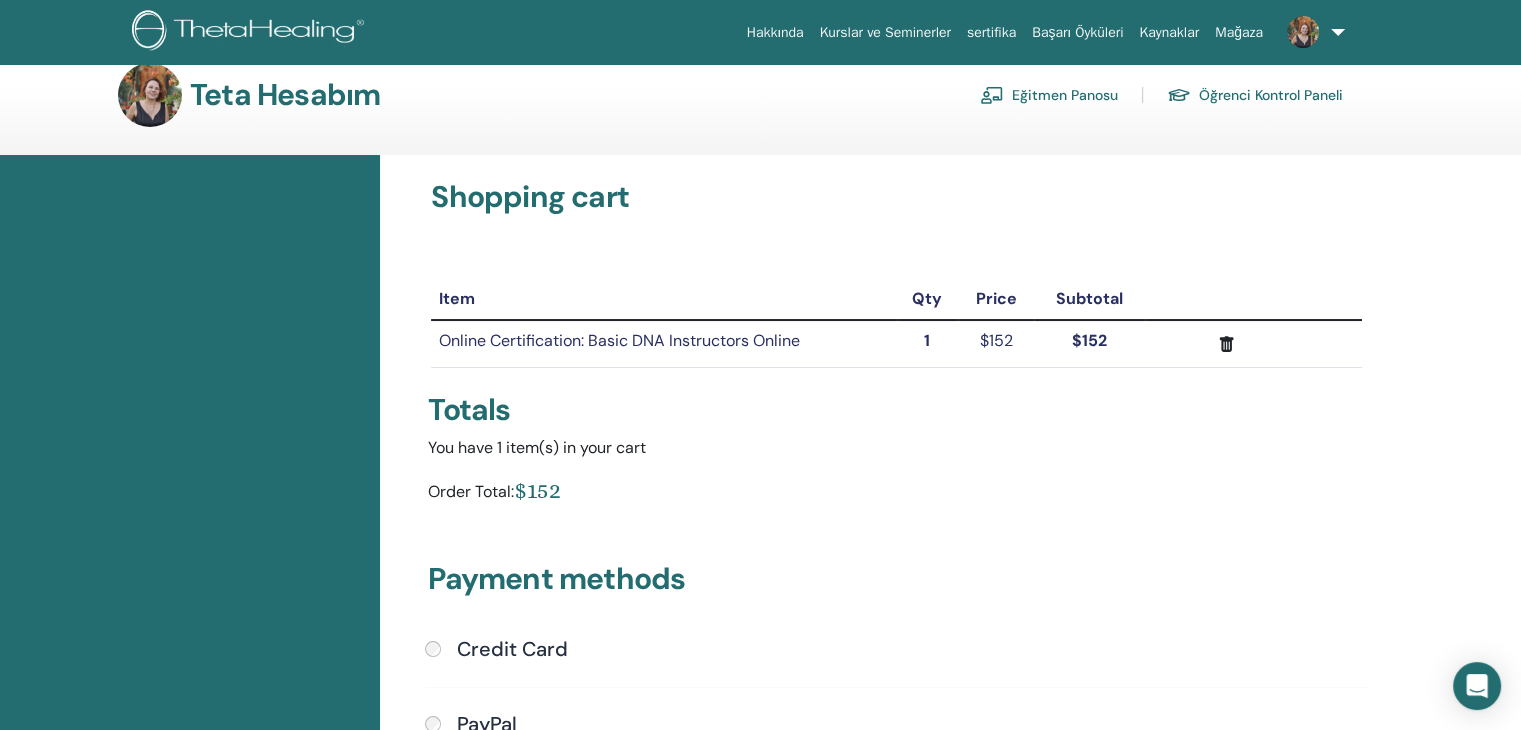 scroll, scrollTop: 0, scrollLeft: 0, axis: both 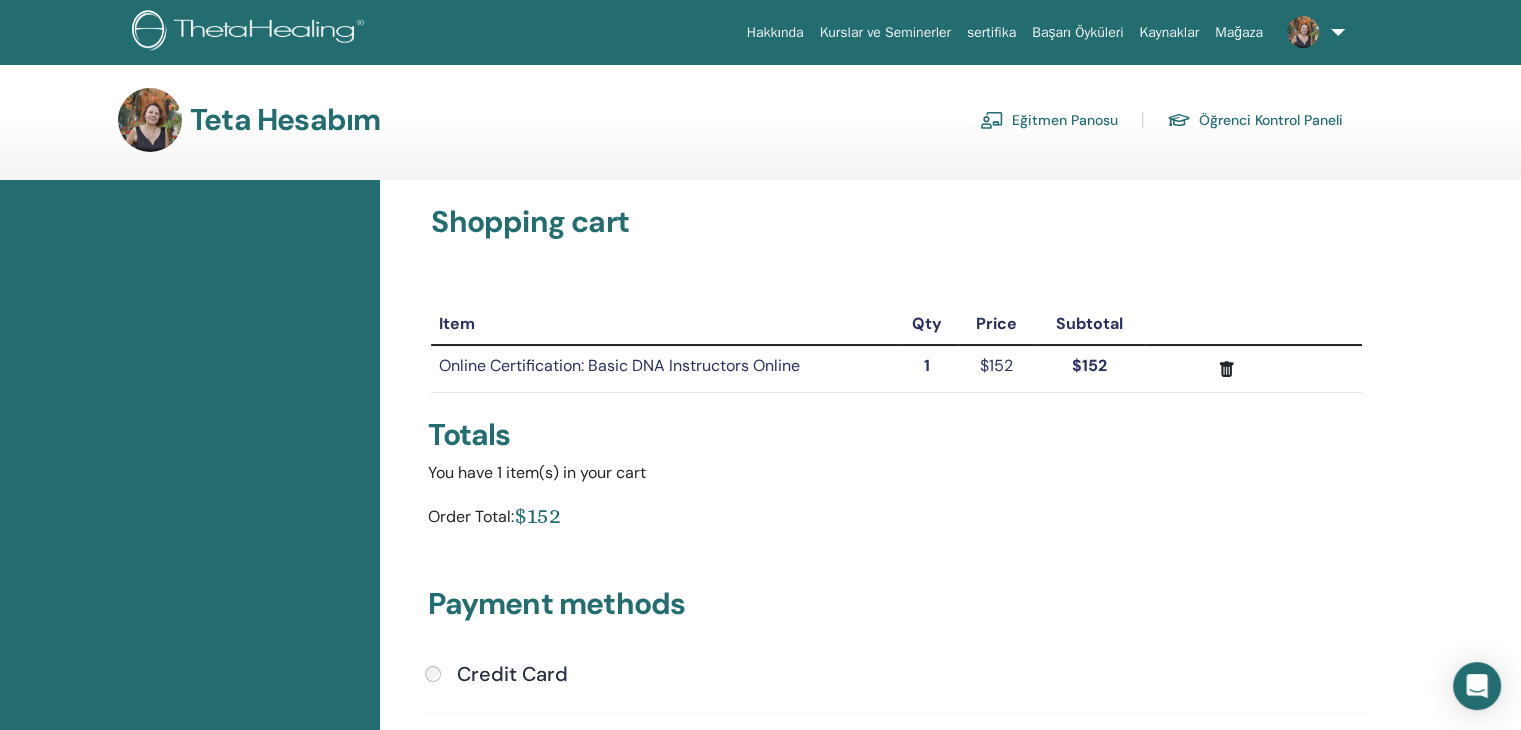 click on "Eğitmen Panosu" at bounding box center (1049, 120) 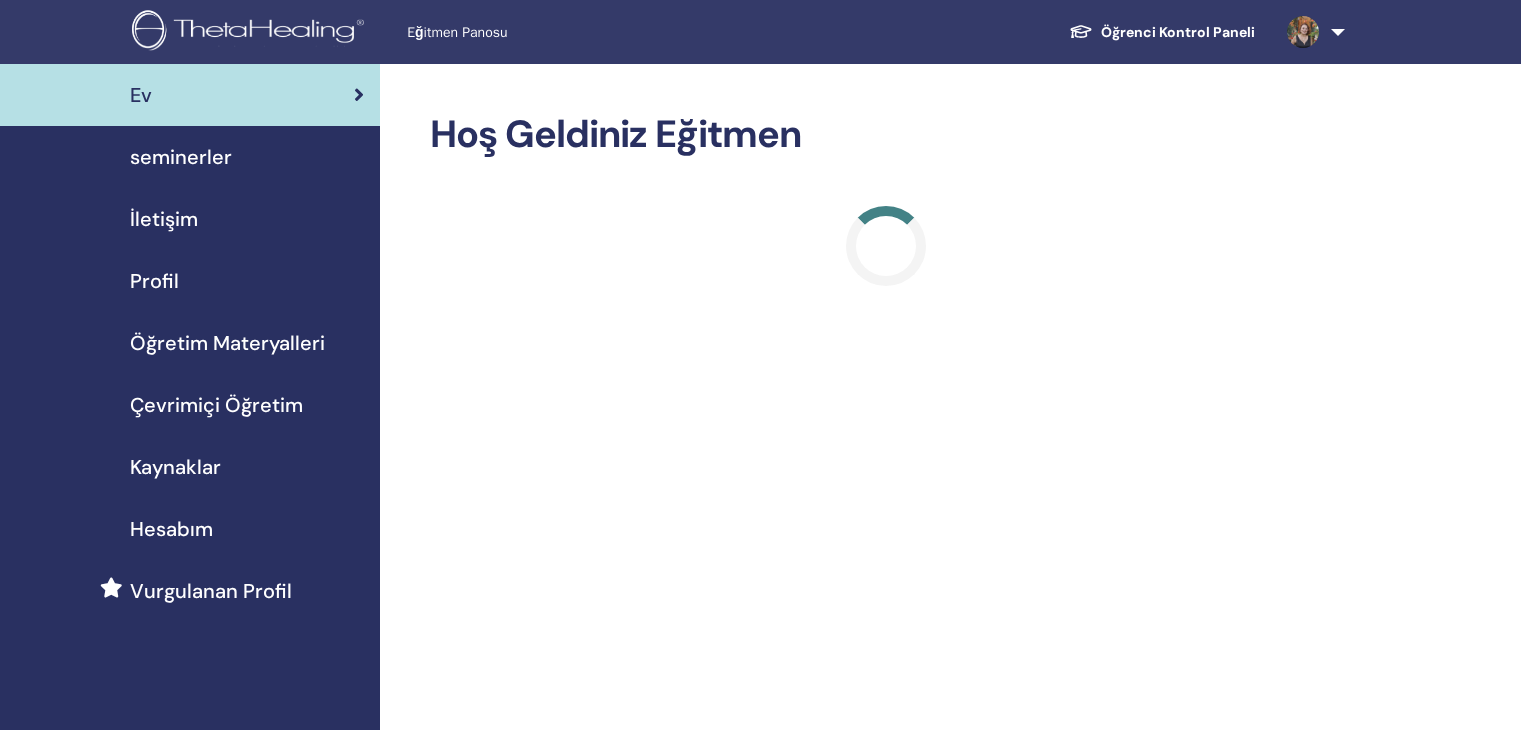 scroll, scrollTop: 0, scrollLeft: 0, axis: both 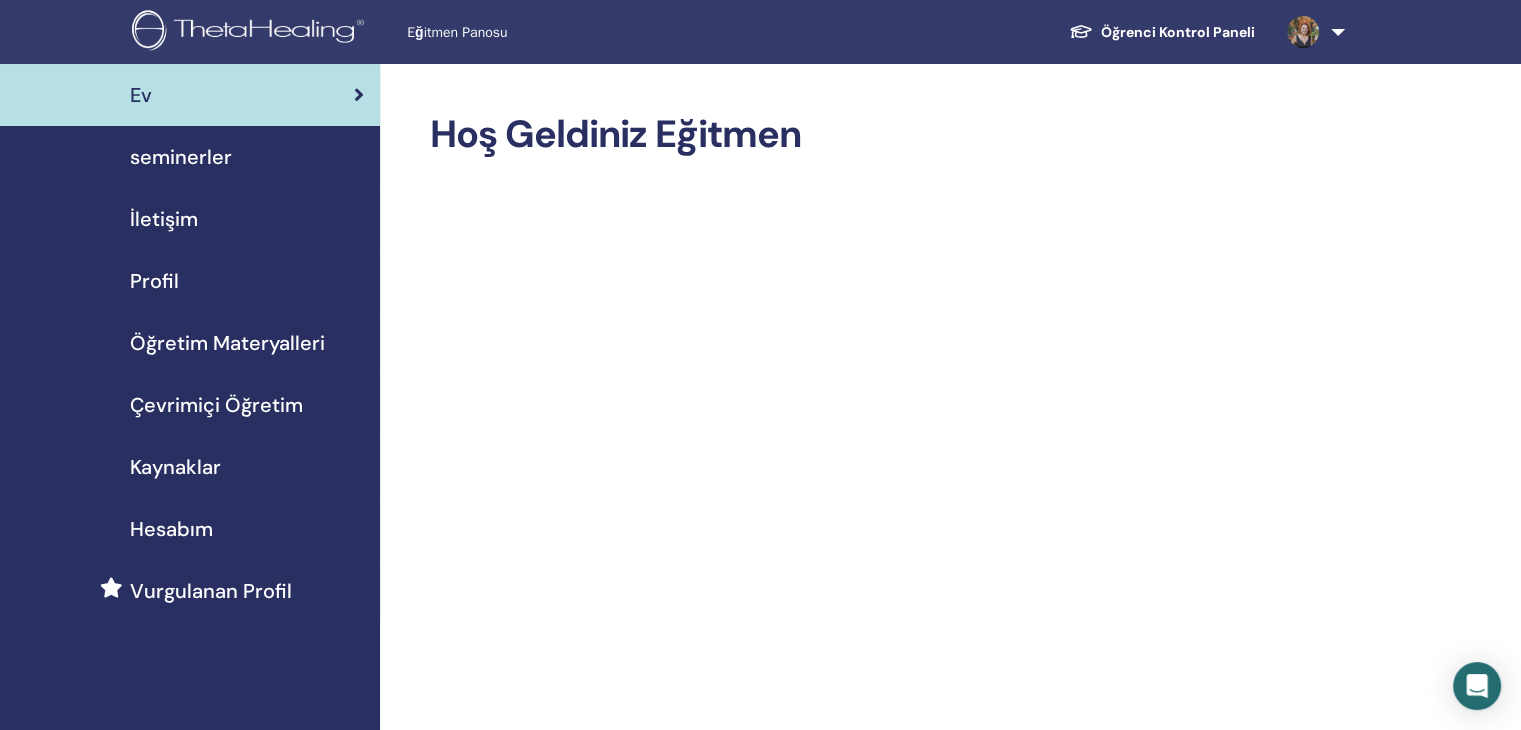 click on "Kaynaklar" at bounding box center [175, 467] 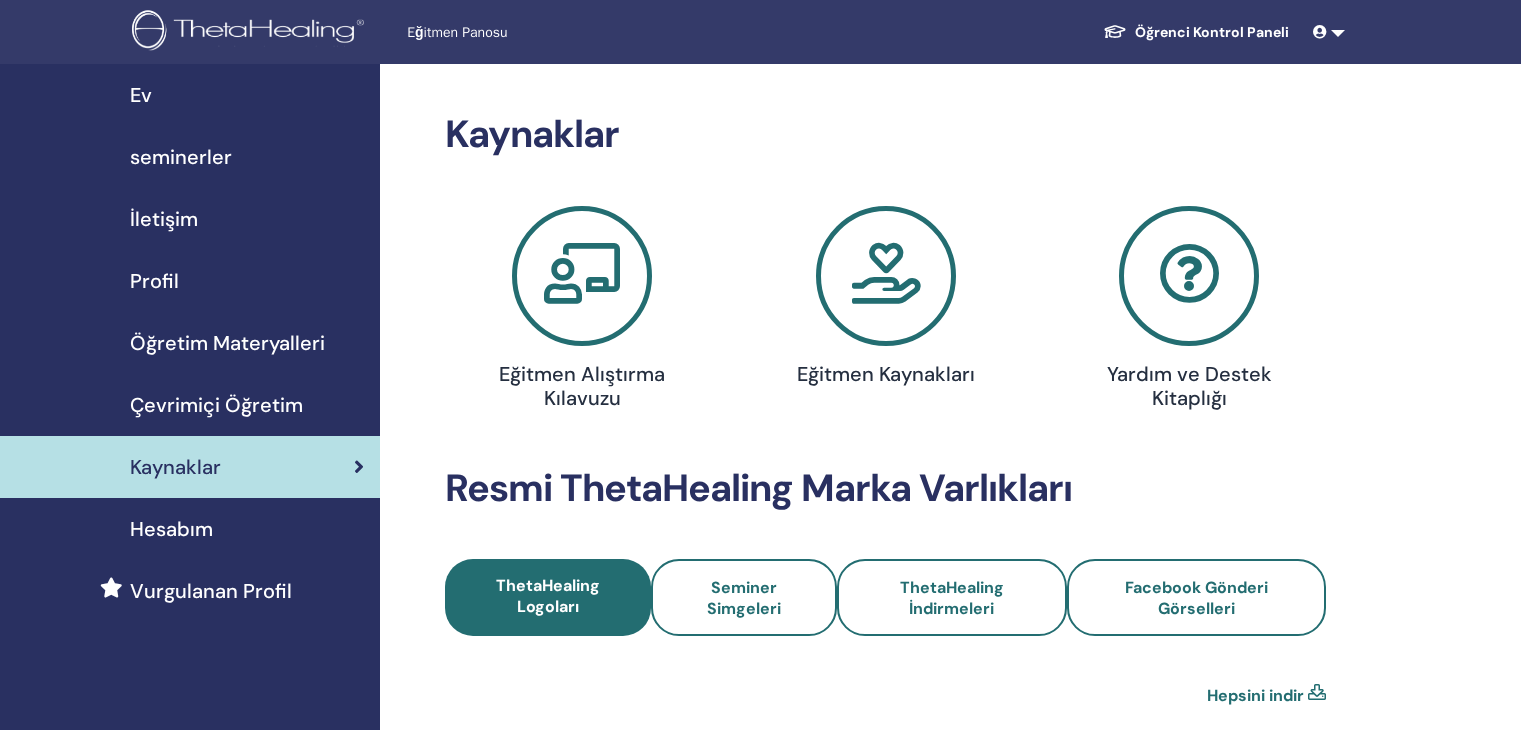 scroll, scrollTop: 0, scrollLeft: 0, axis: both 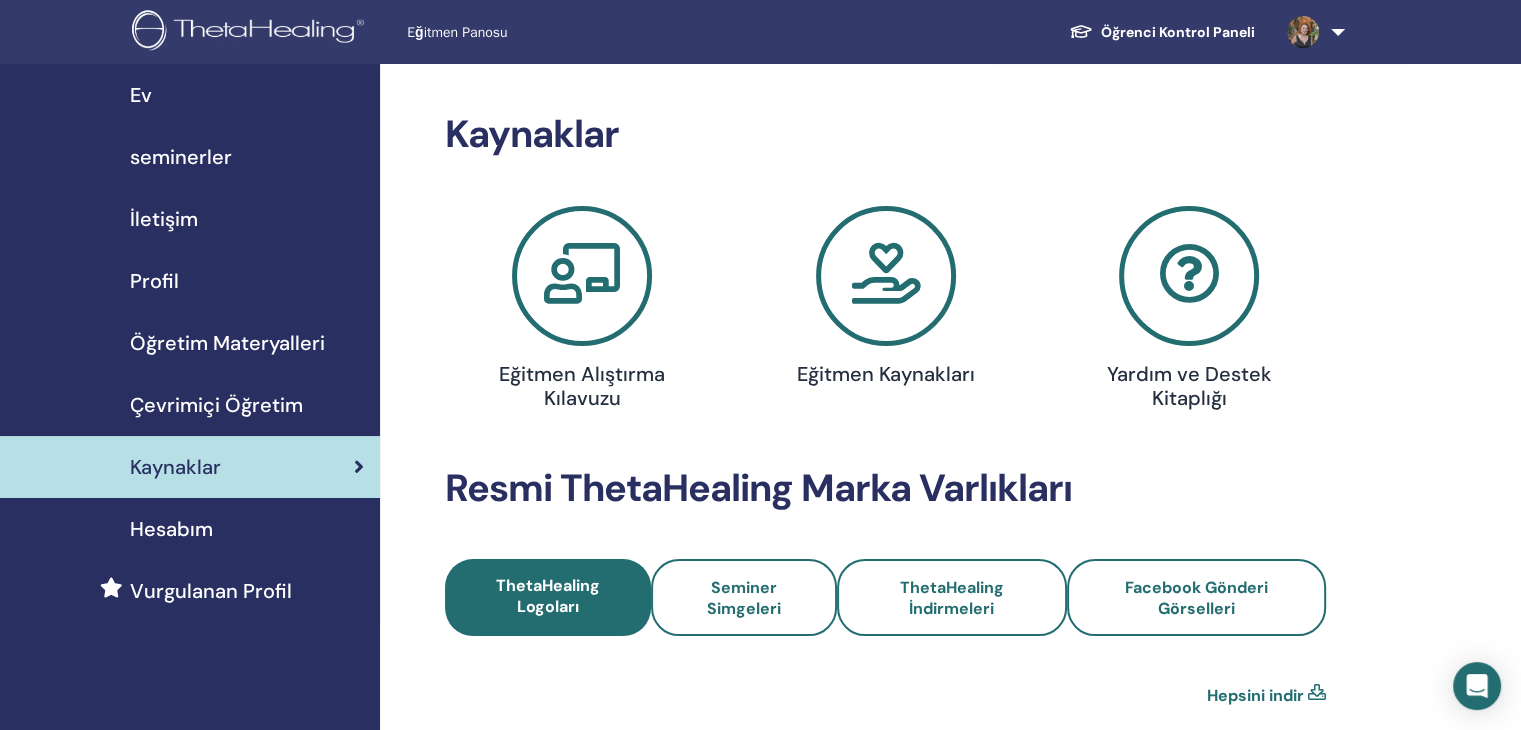 click at bounding box center [886, 276] 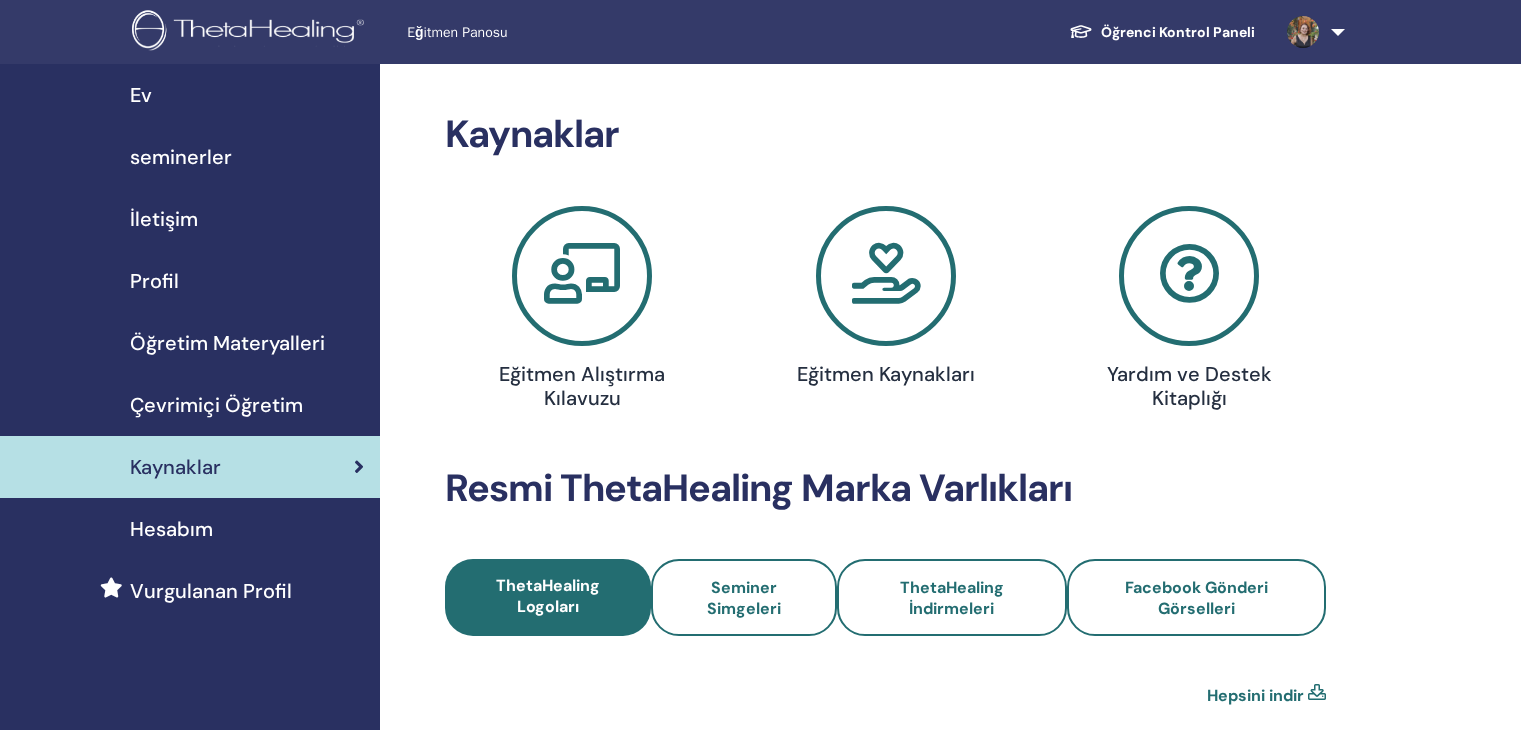 scroll, scrollTop: 0, scrollLeft: 0, axis: both 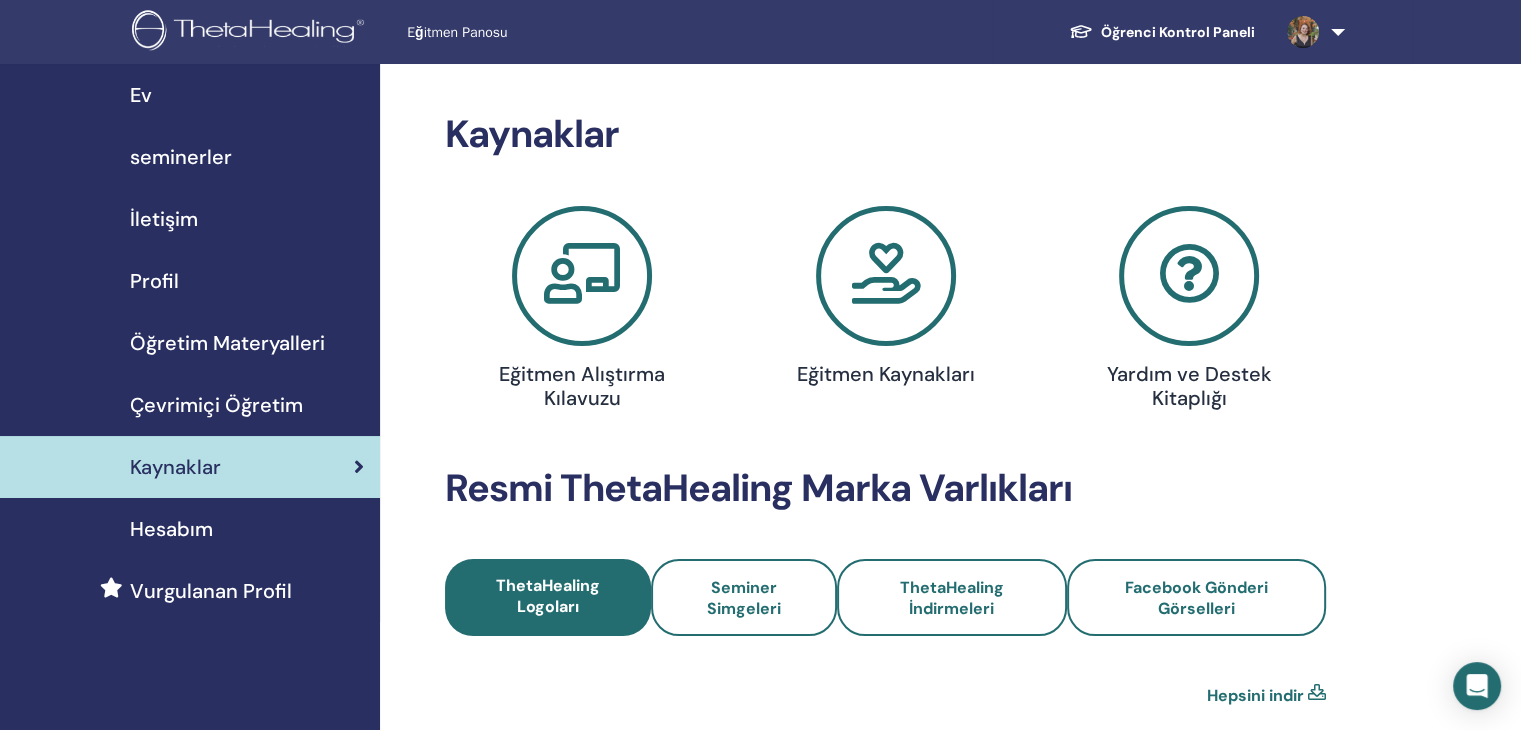 click at bounding box center [582, 276] 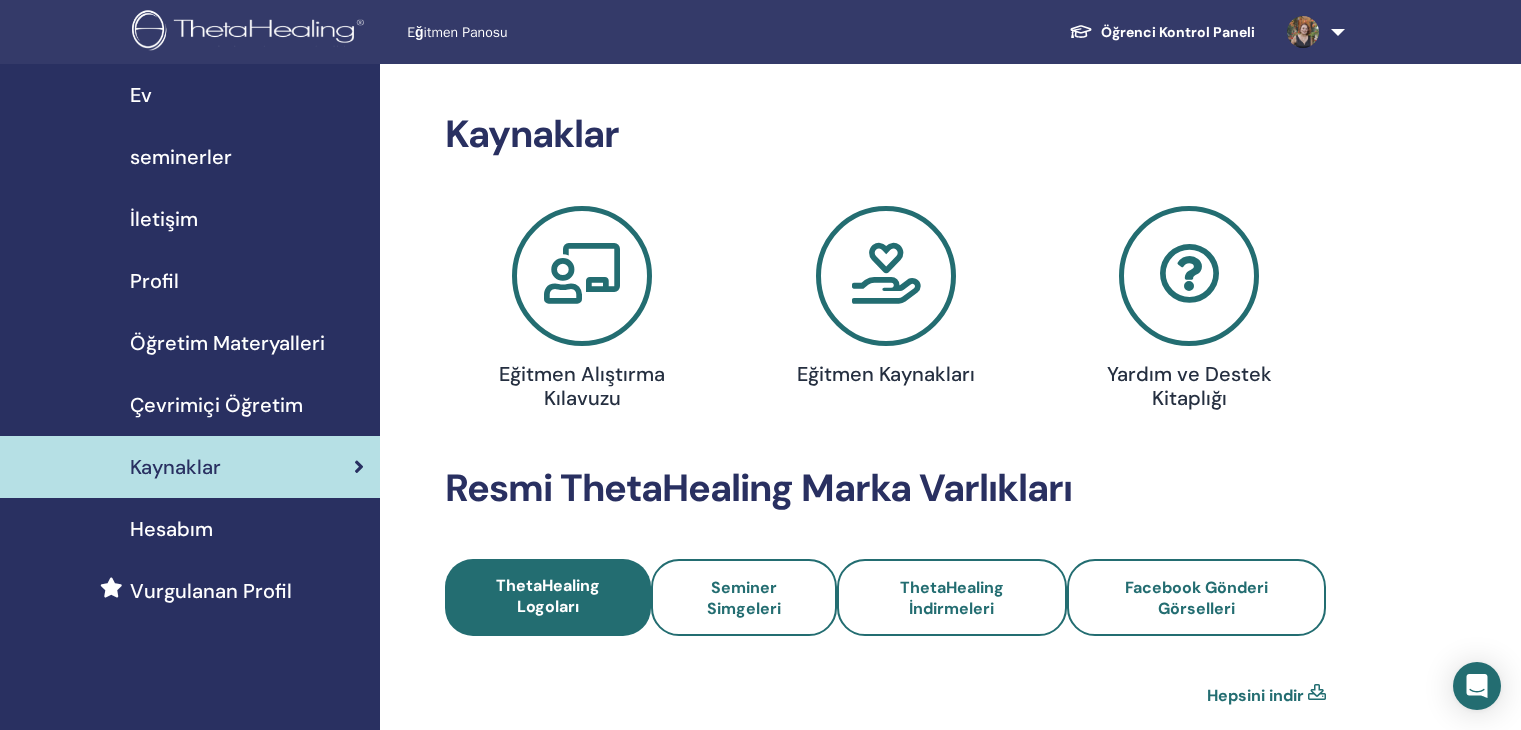 scroll, scrollTop: 0, scrollLeft: 0, axis: both 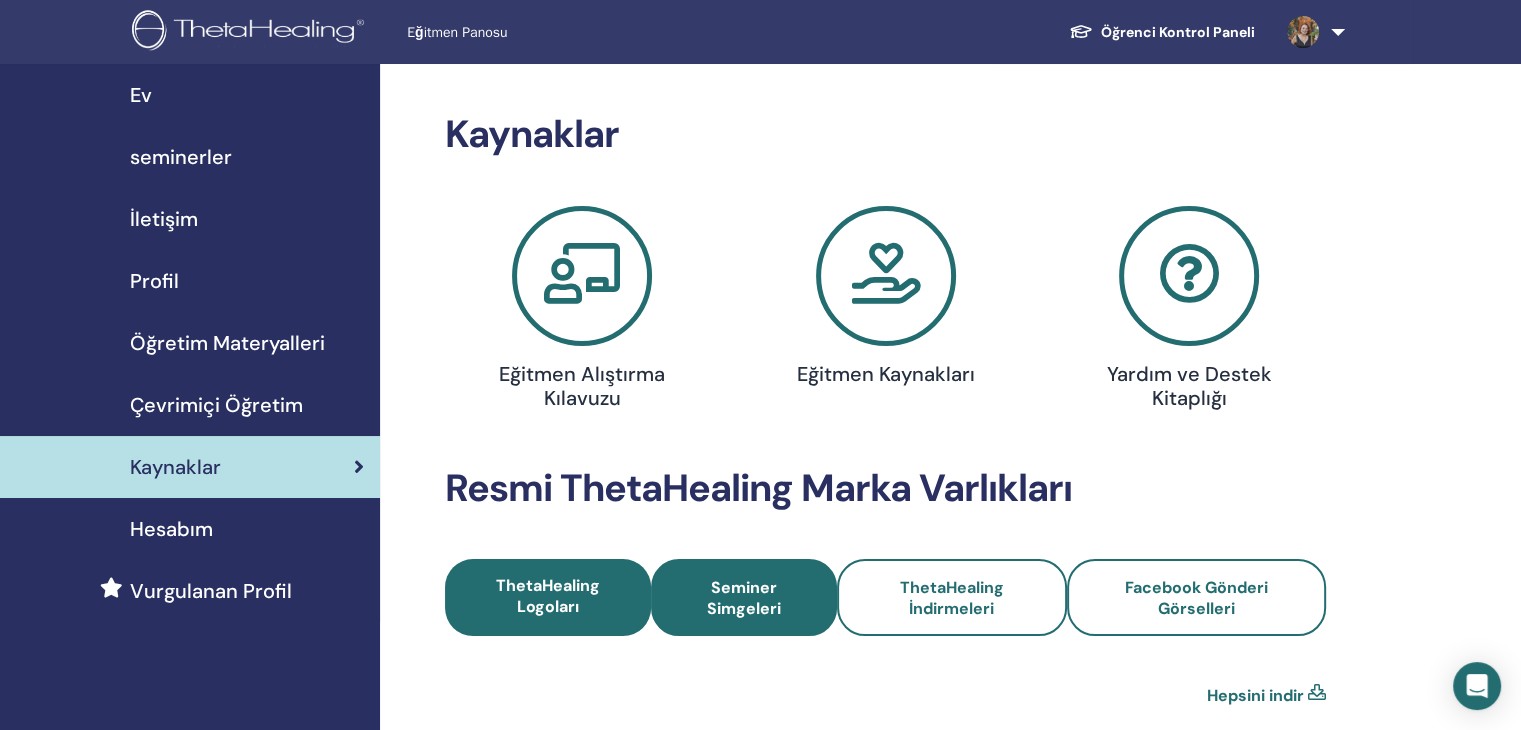 click on "Seminer Simgeleri" at bounding box center (744, 598) 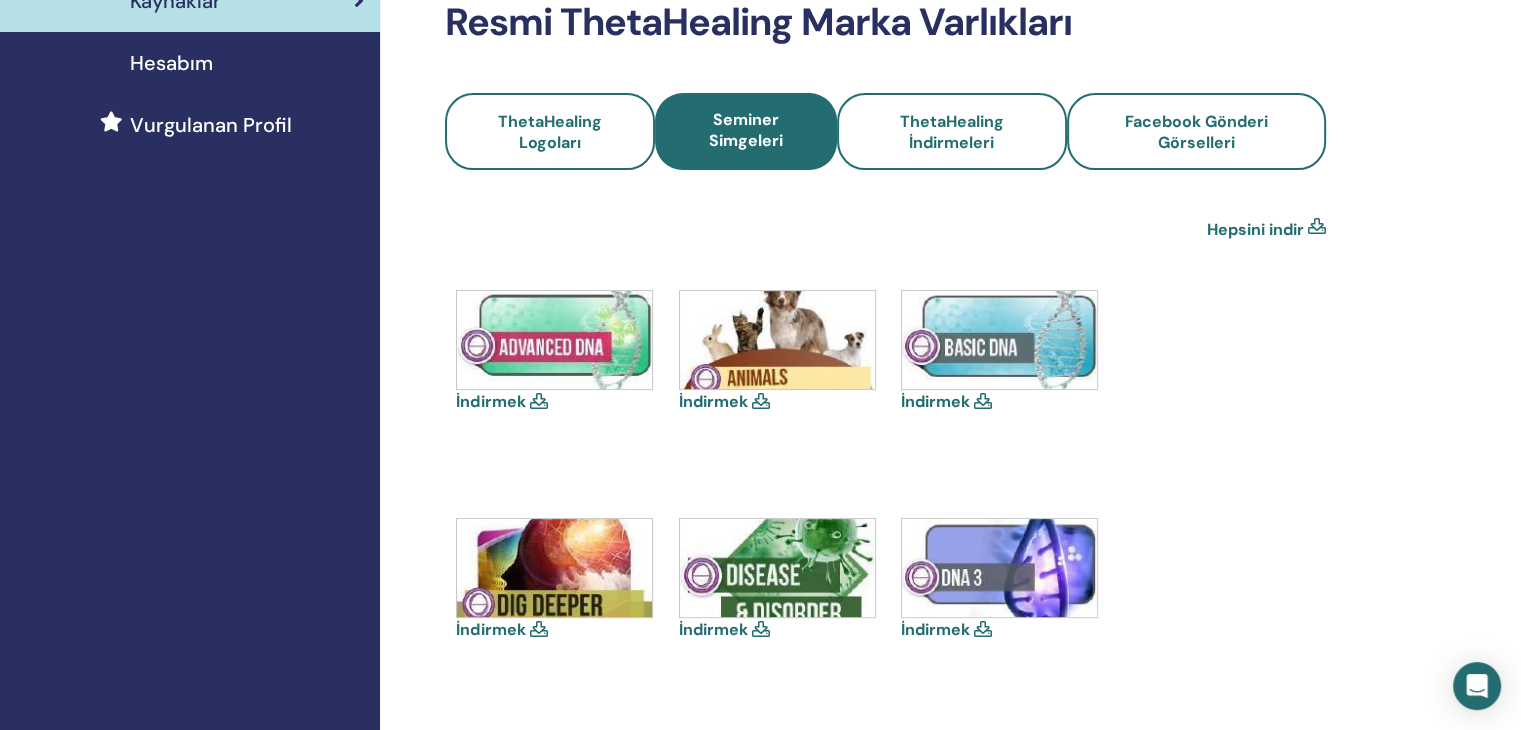 scroll, scrollTop: 500, scrollLeft: 0, axis: vertical 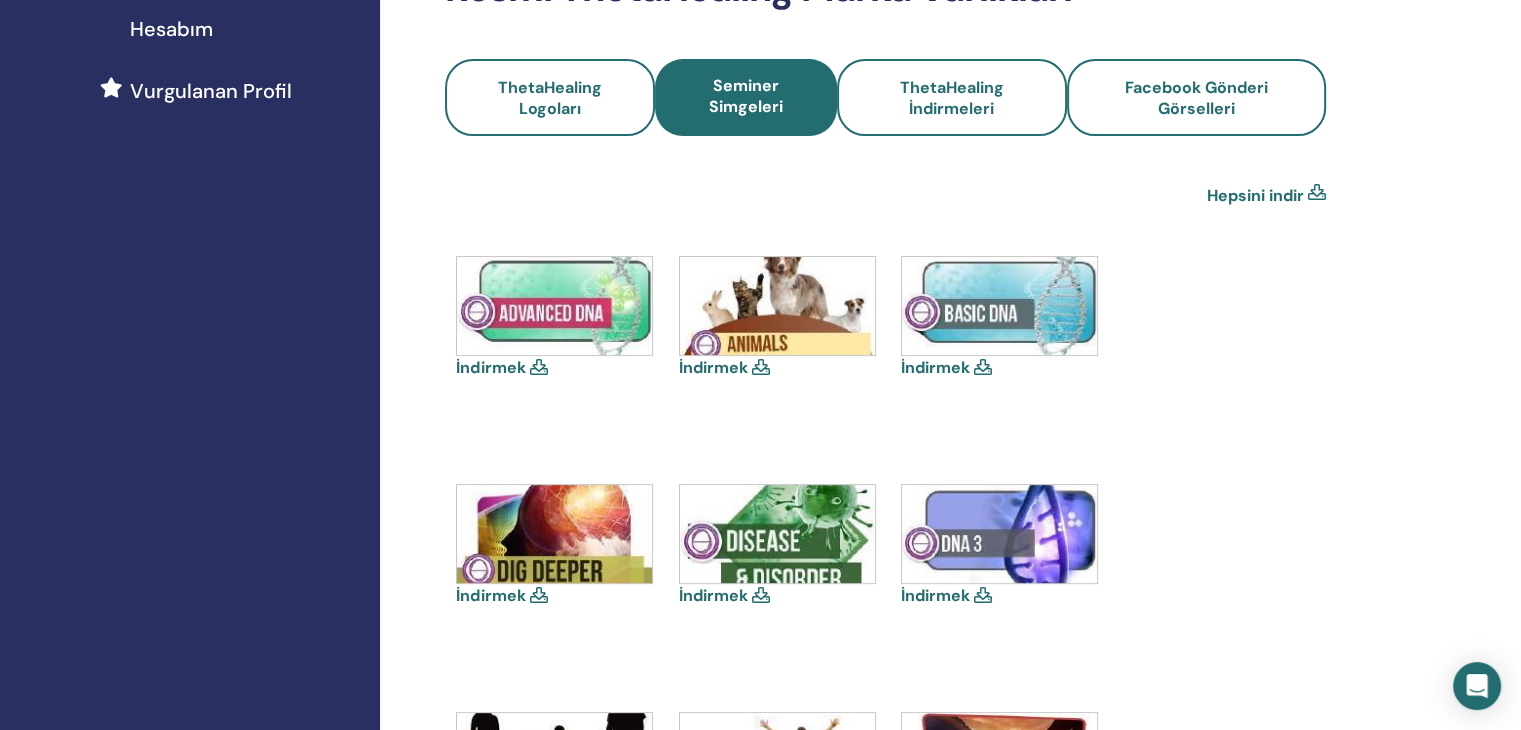click at bounding box center [554, 306] 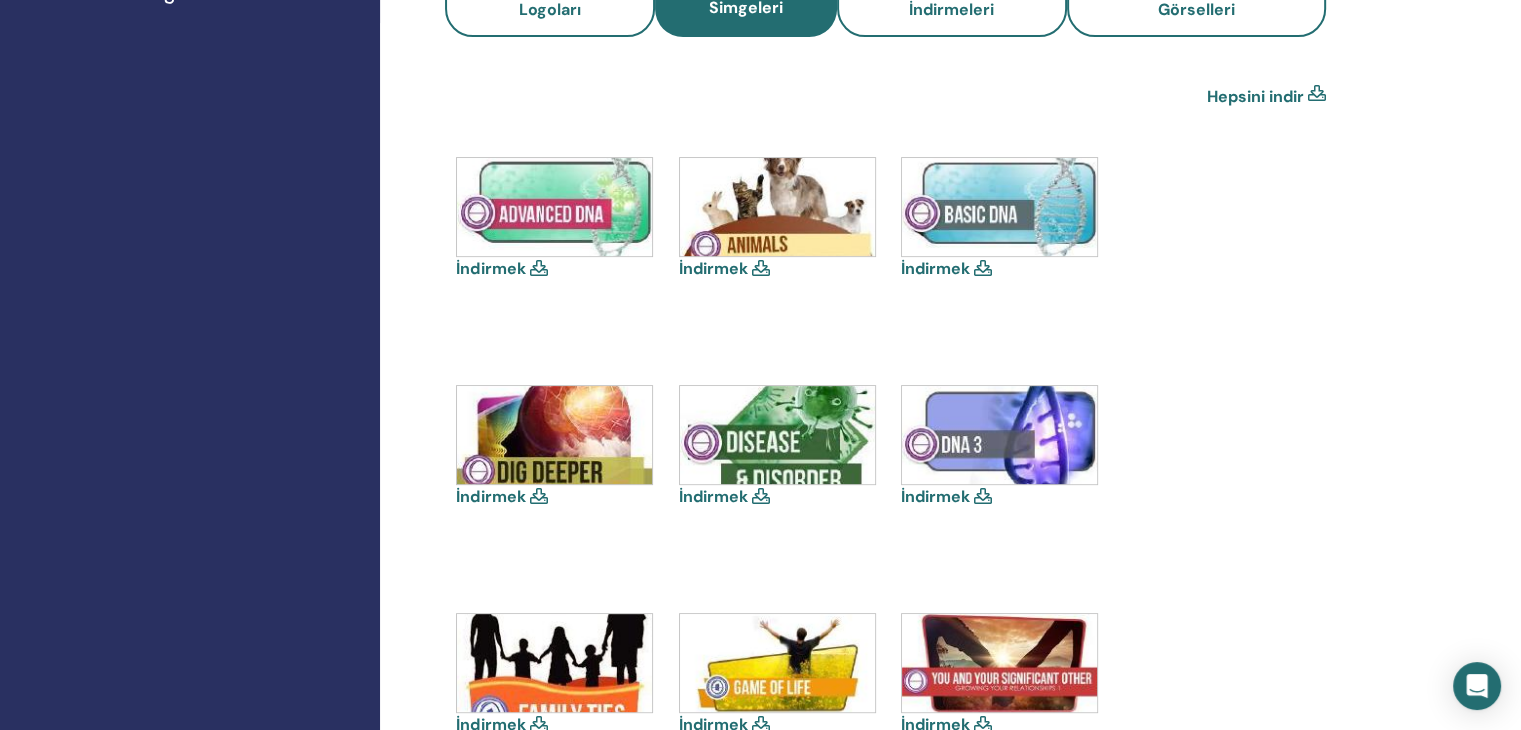 scroll, scrollTop: 600, scrollLeft: 0, axis: vertical 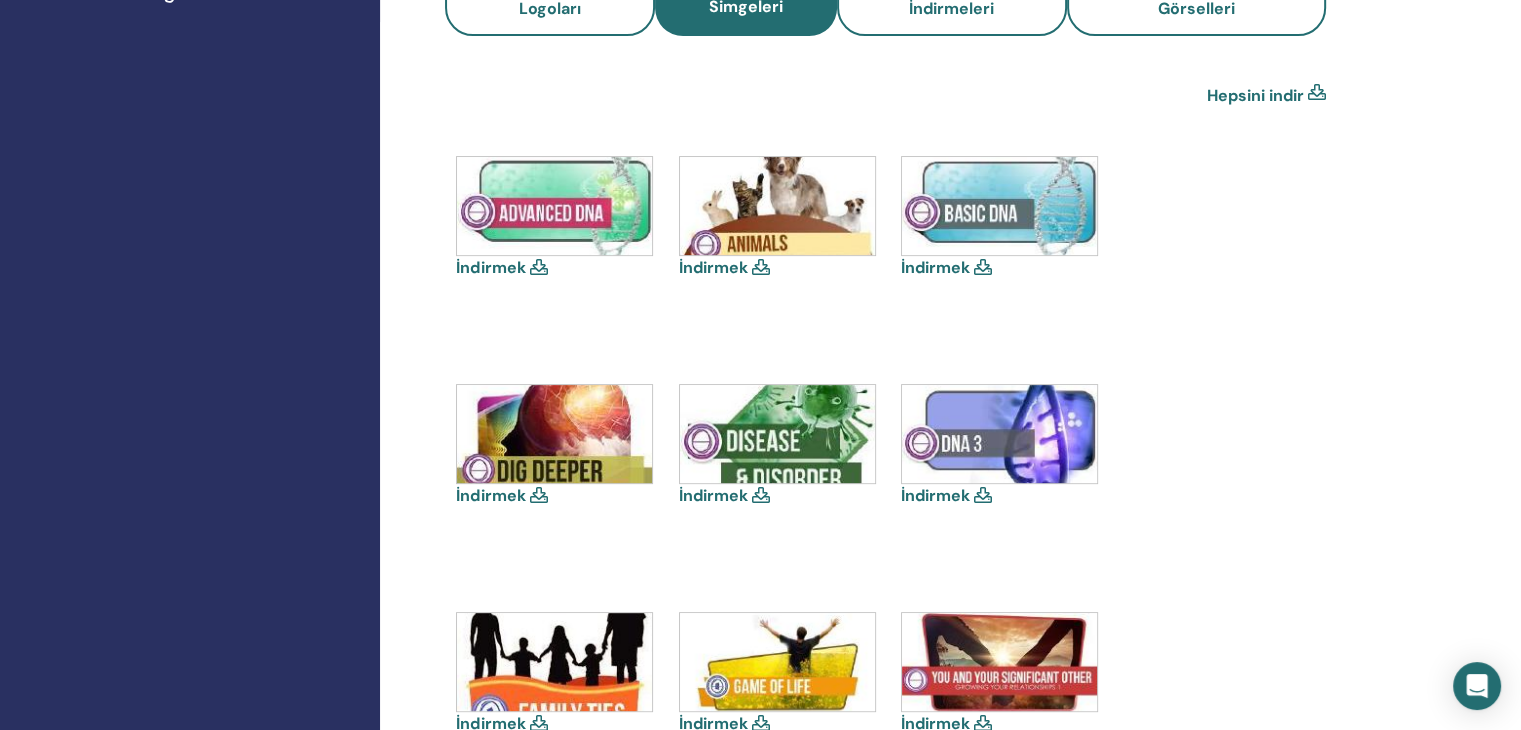 click on "İndirmek" at bounding box center [490, 495] 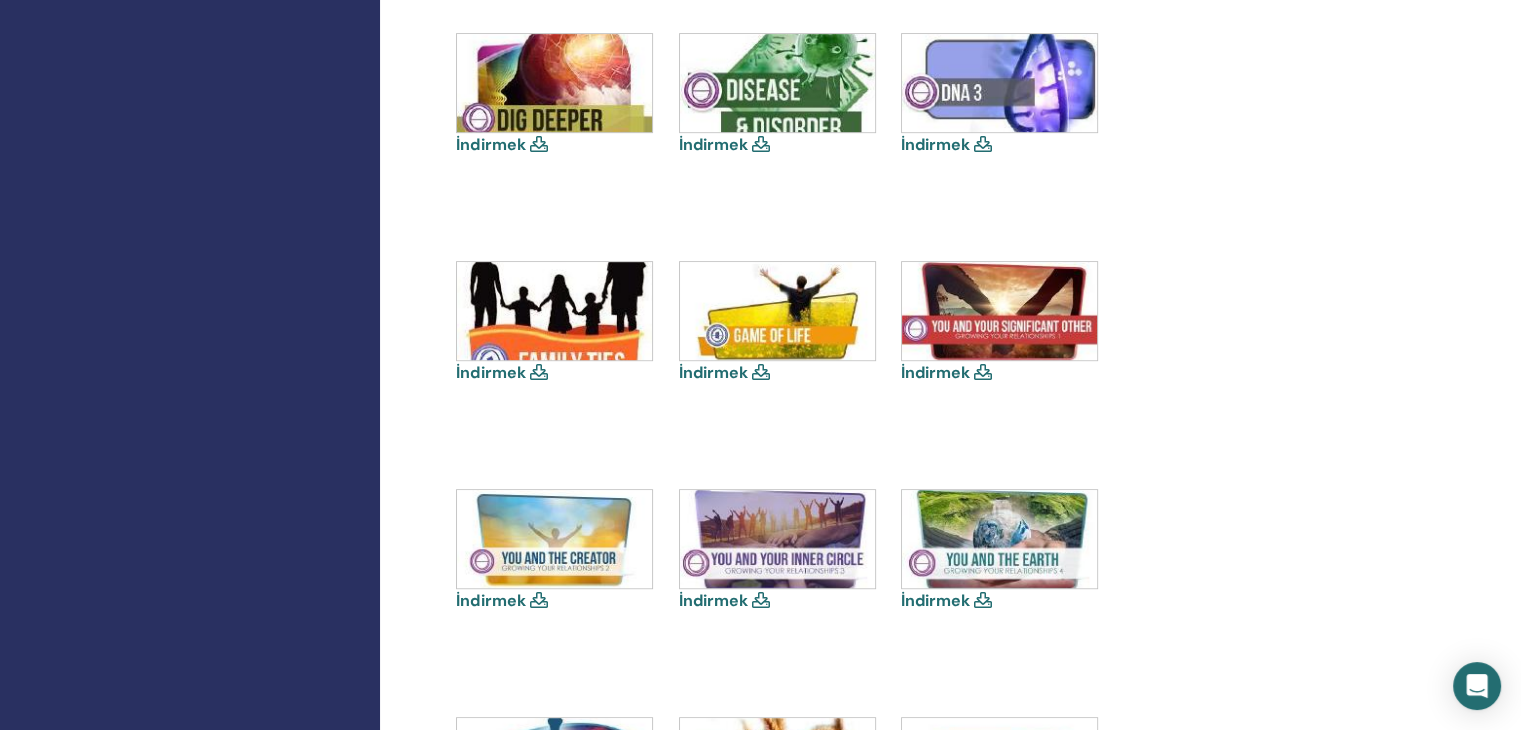 scroll, scrollTop: 1000, scrollLeft: 0, axis: vertical 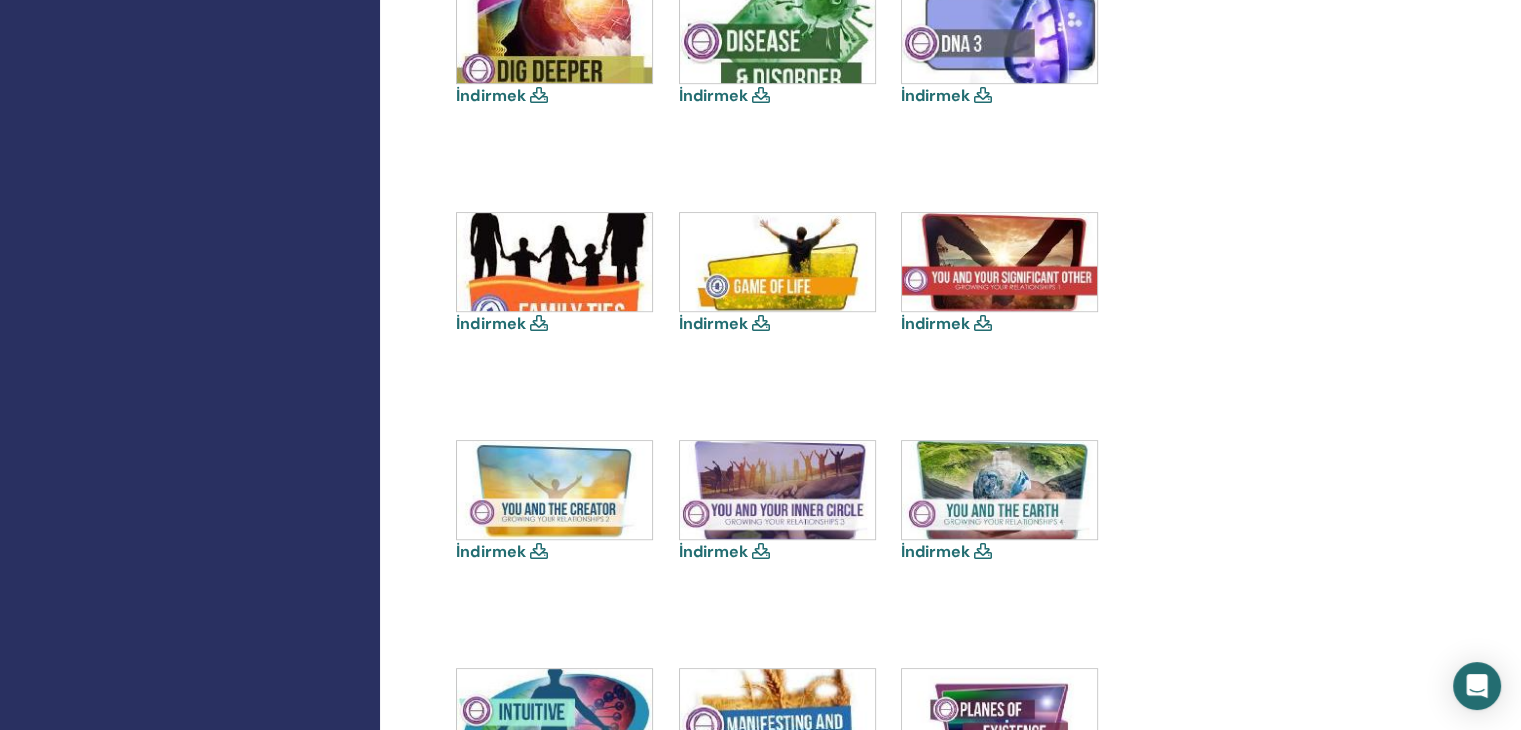 click on "İndirmek" at bounding box center [490, 551] 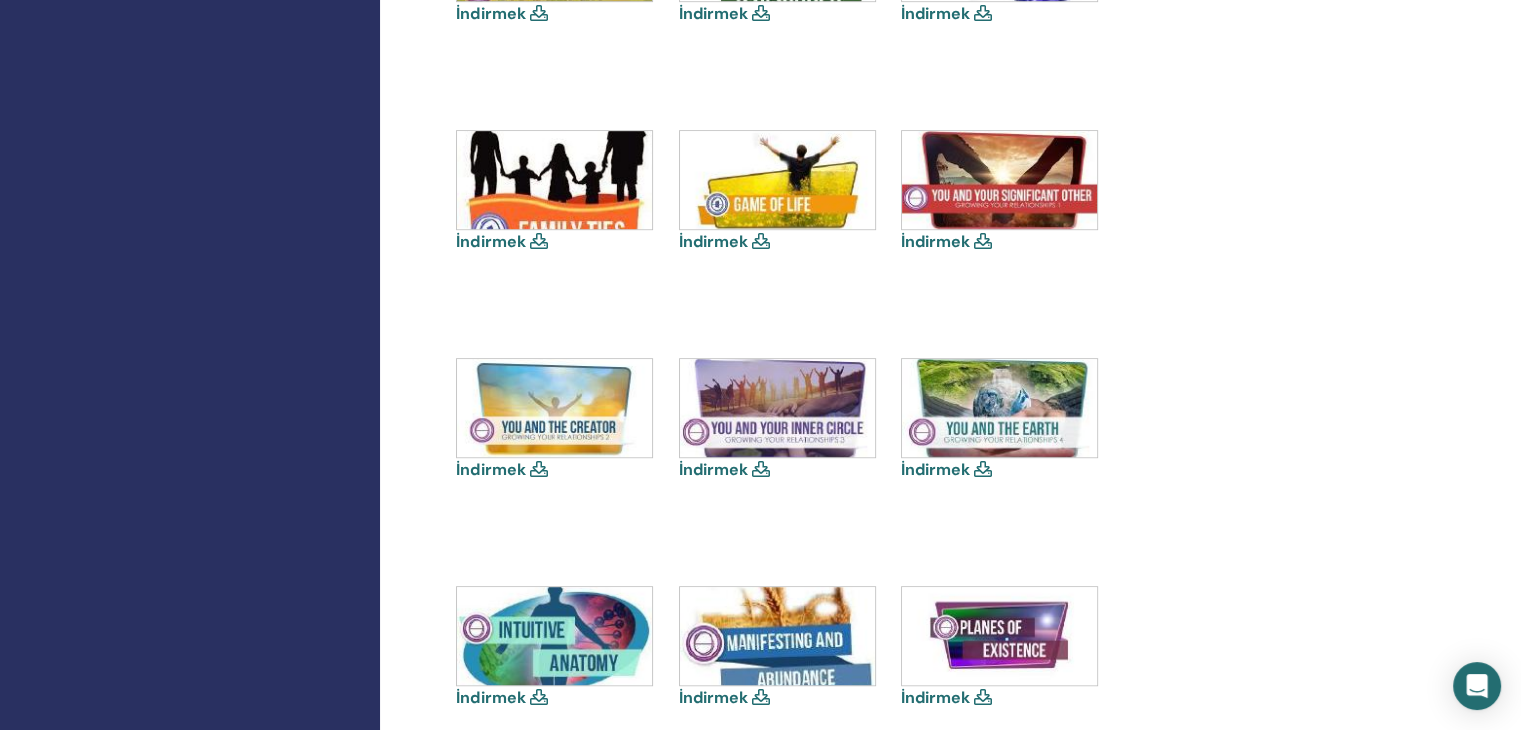 scroll, scrollTop: 1200, scrollLeft: 0, axis: vertical 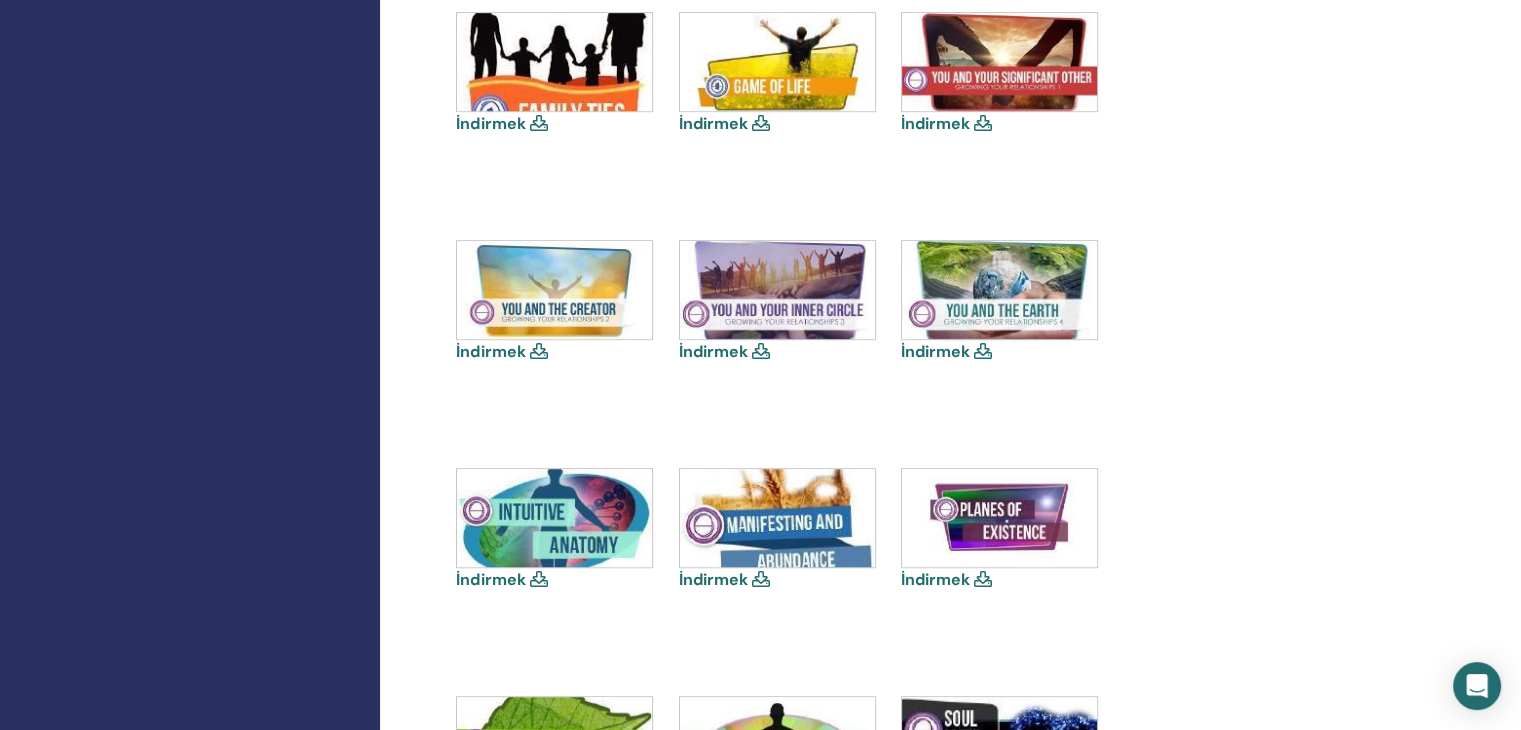 click on "İndirmek" at bounding box center (713, 579) 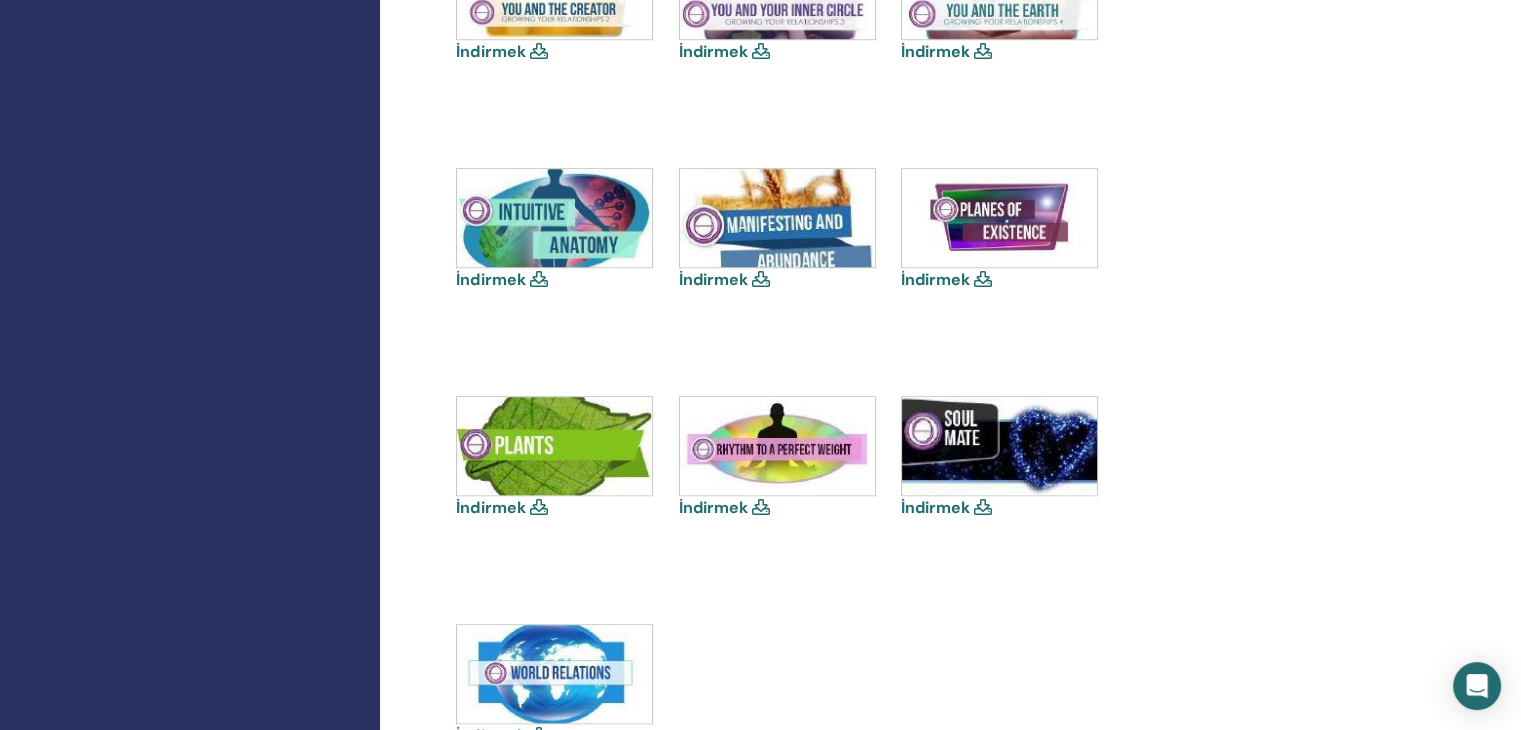 click on "İndirmek" at bounding box center (935, 507) 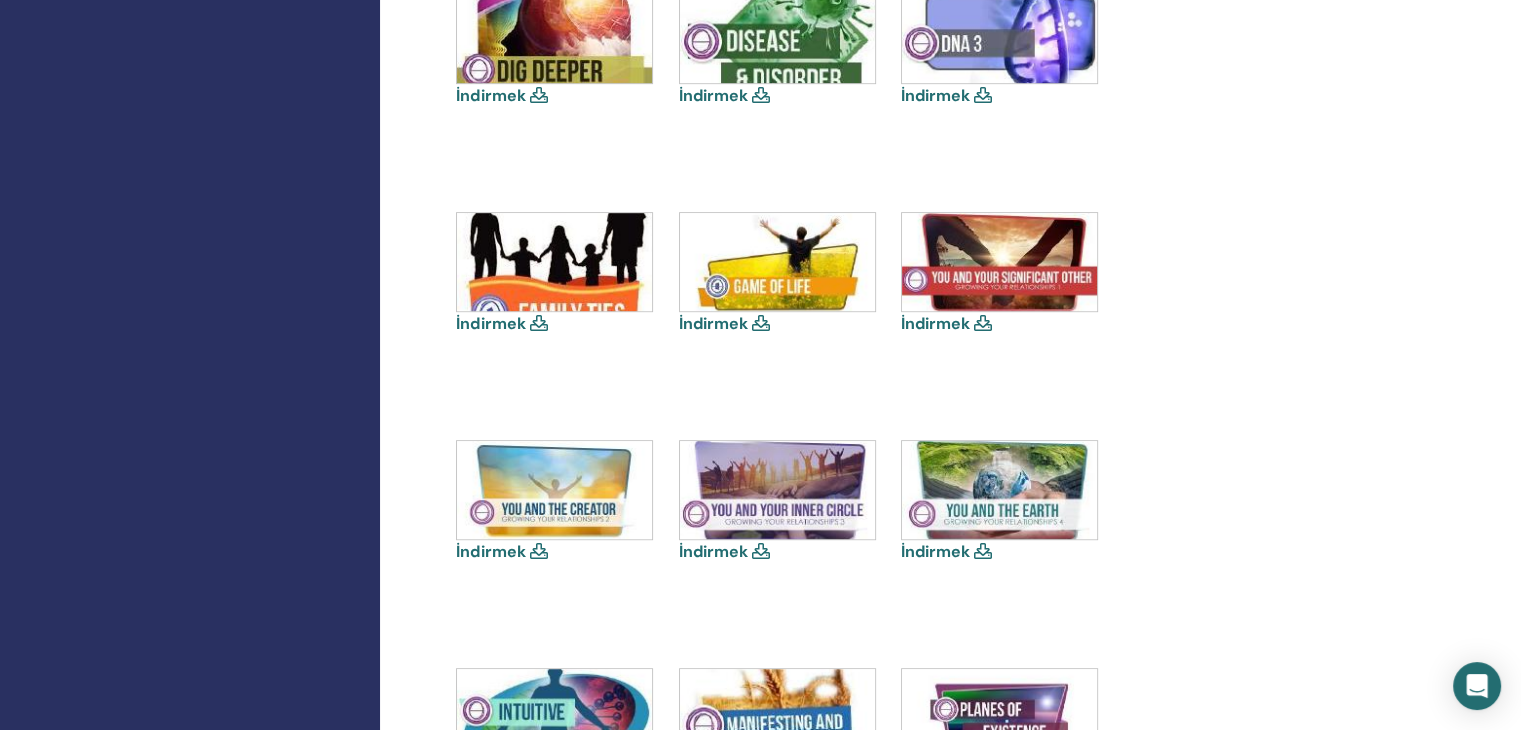 scroll, scrollTop: 500, scrollLeft: 0, axis: vertical 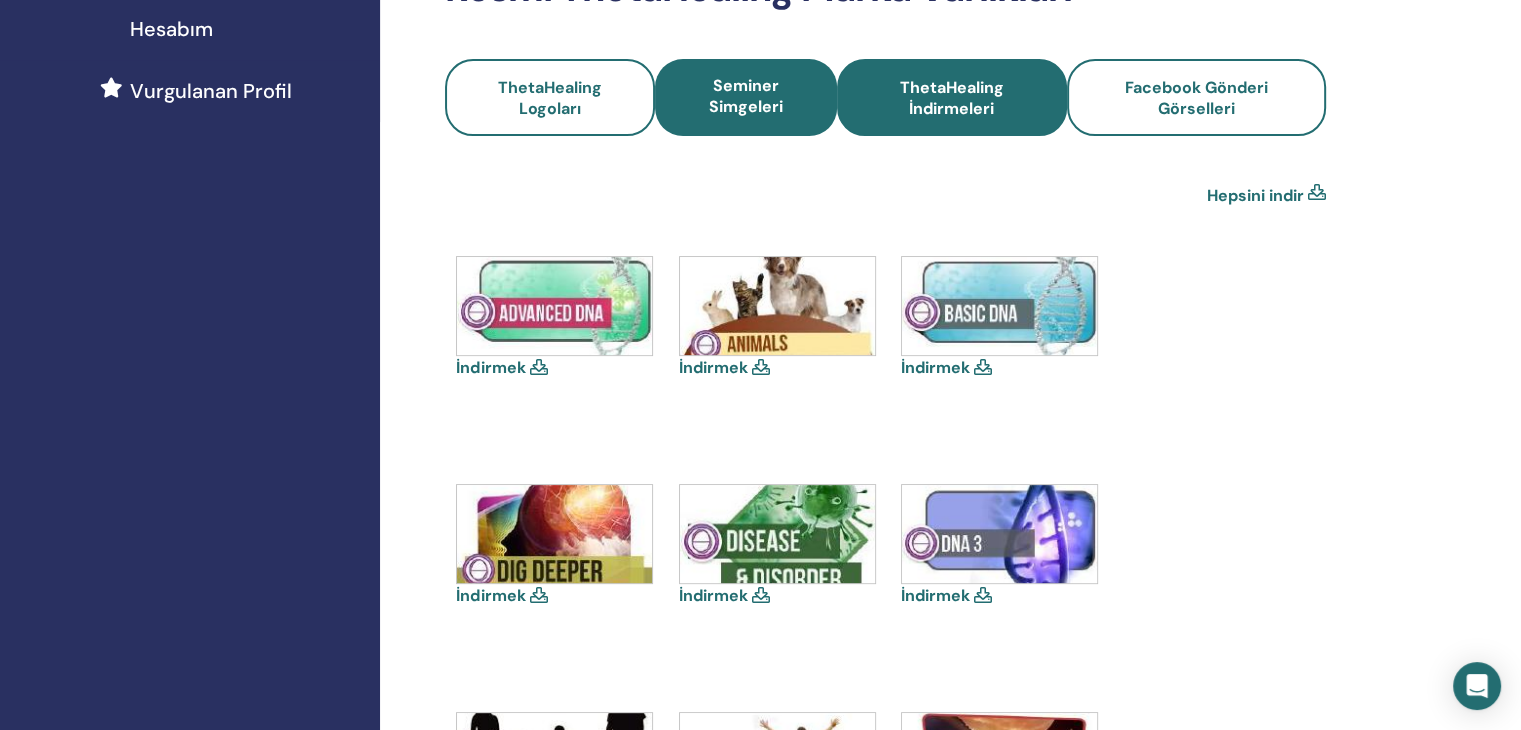click on "ThetaHealing İndirmeleri" at bounding box center [952, 98] 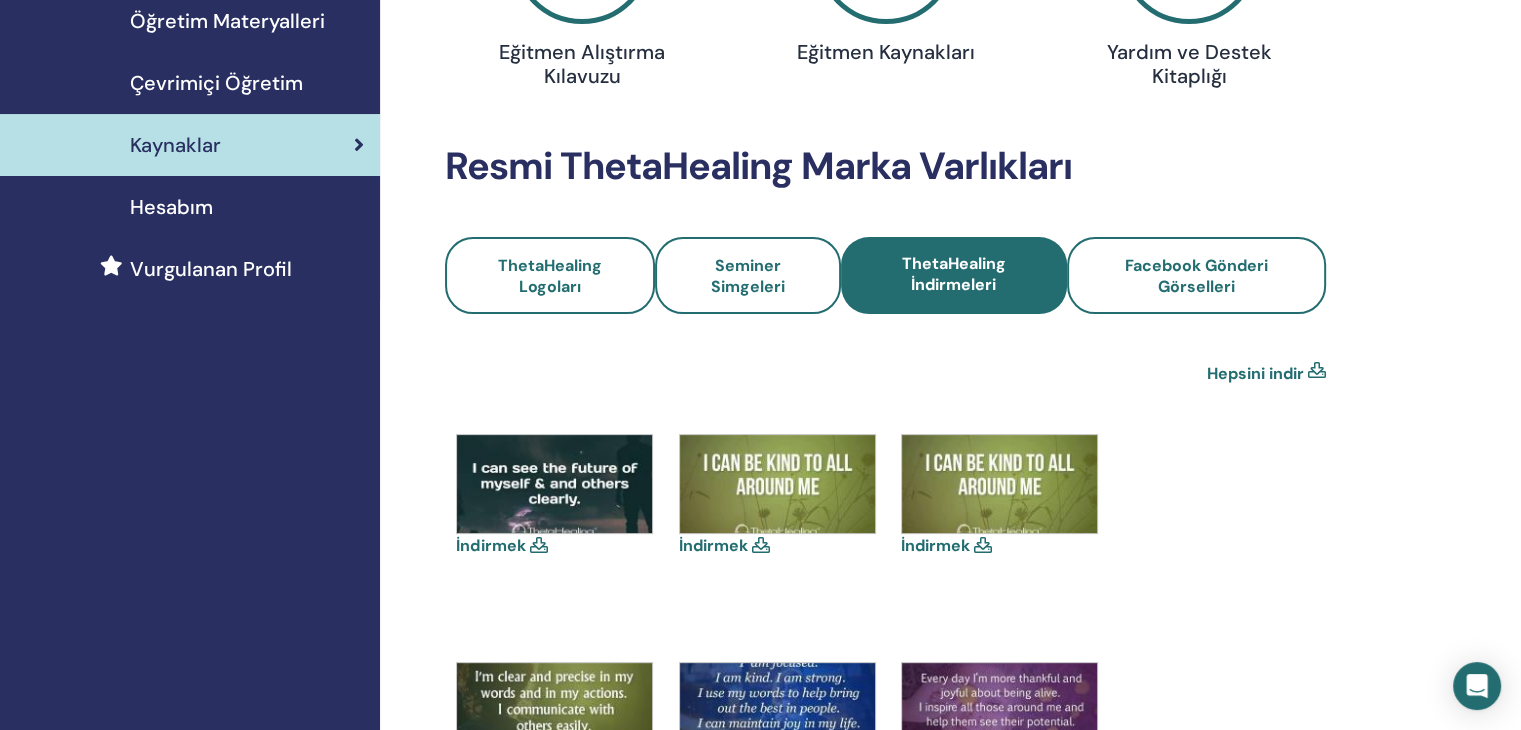 scroll, scrollTop: 100, scrollLeft: 0, axis: vertical 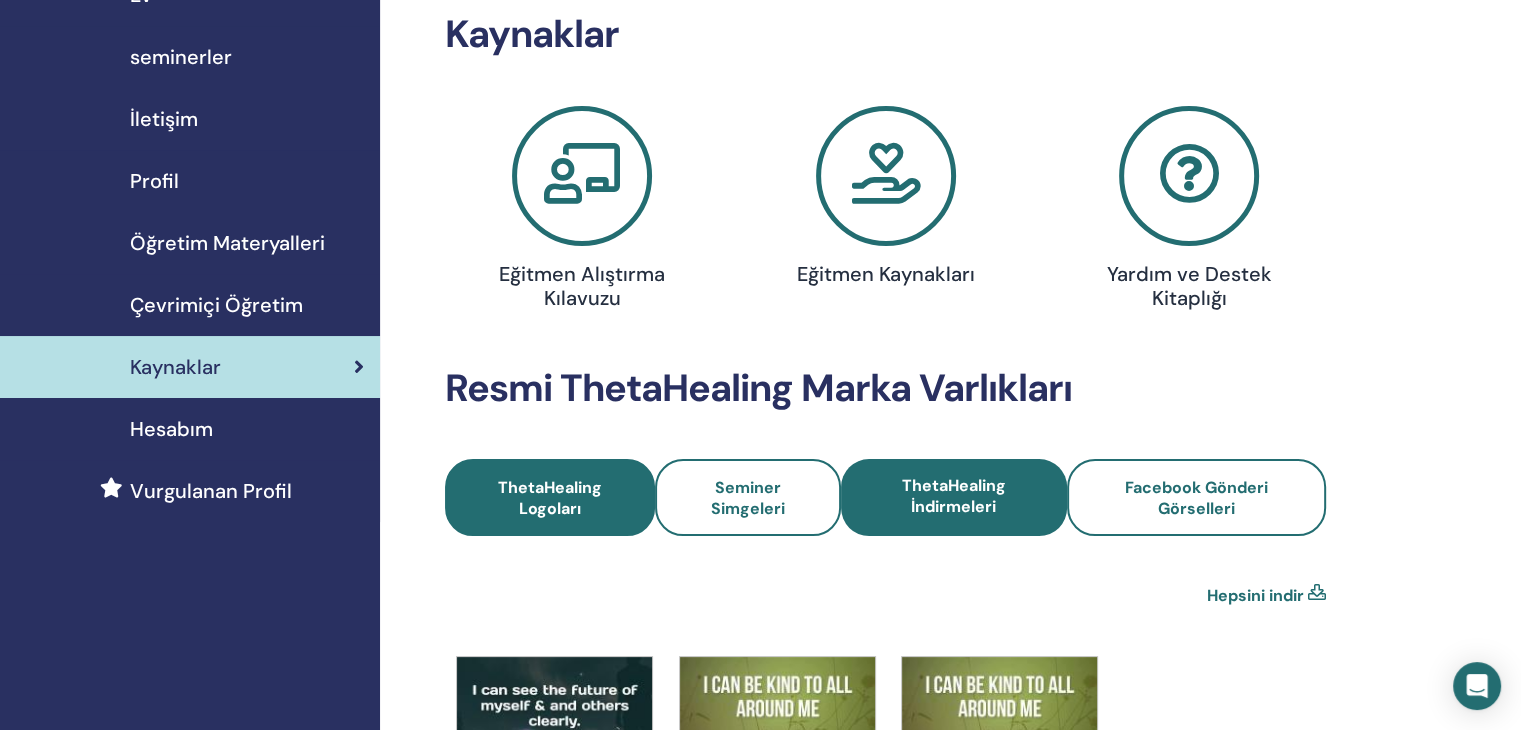 click on "ThetaHealing Logoları" at bounding box center (550, 498) 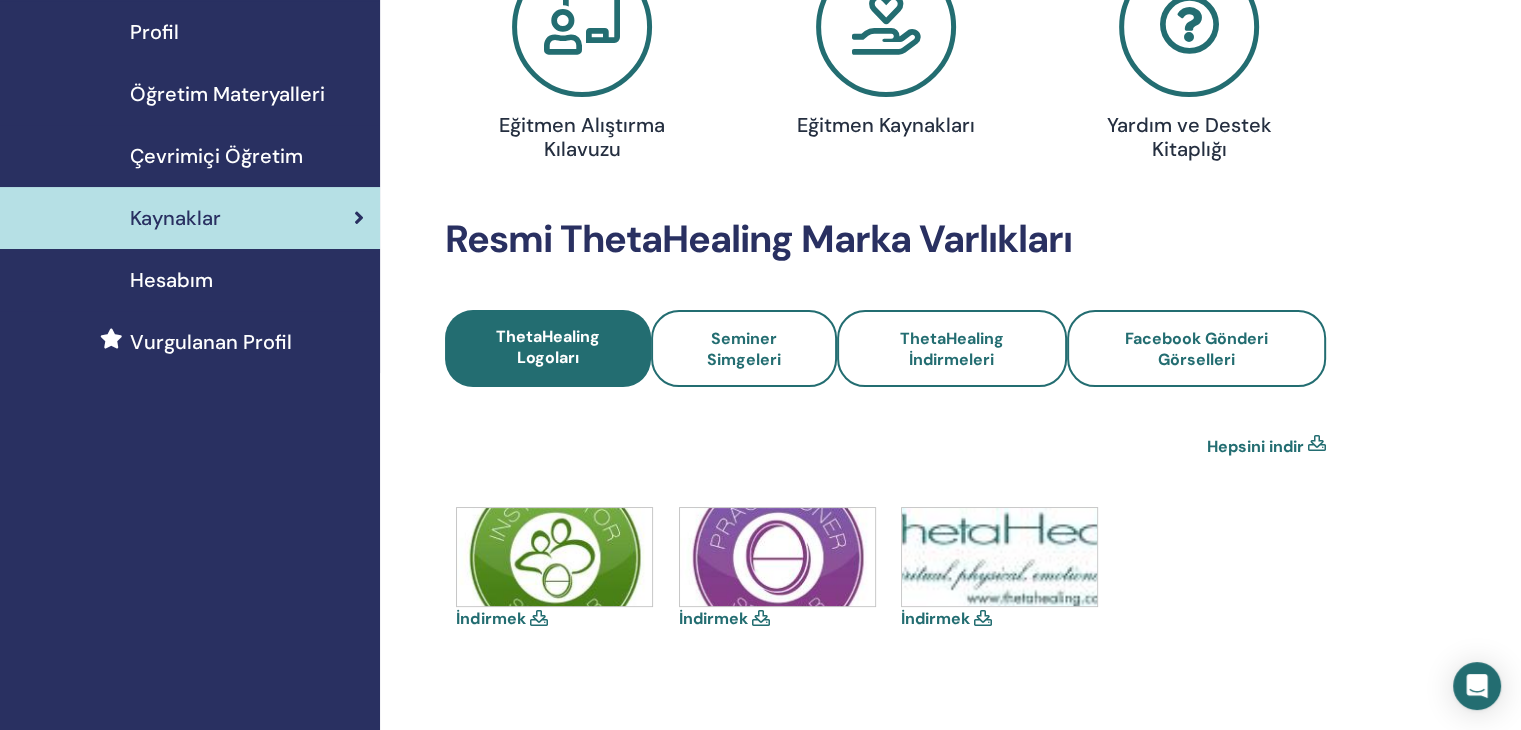 scroll, scrollTop: 400, scrollLeft: 0, axis: vertical 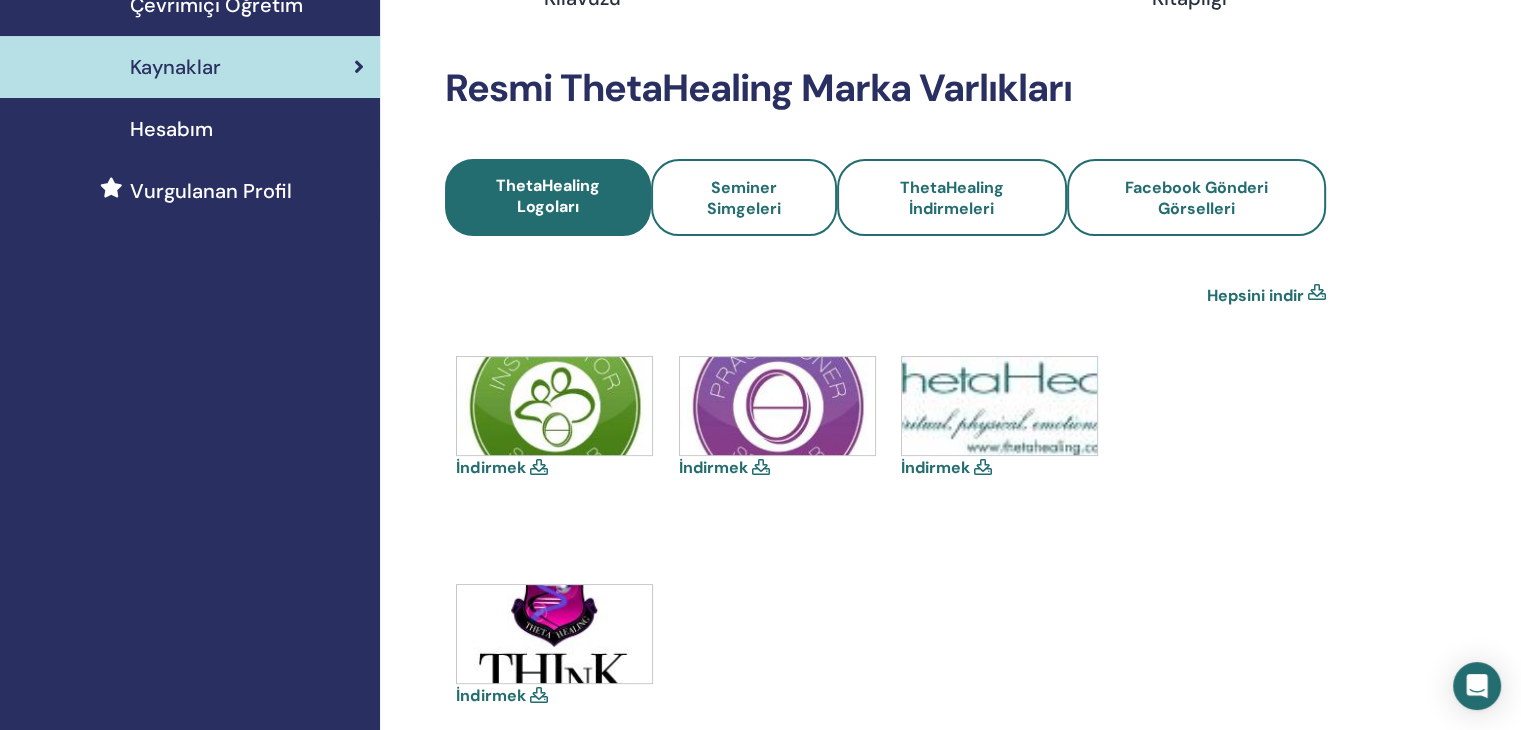 click on "İndirmek" at bounding box center [490, 467] 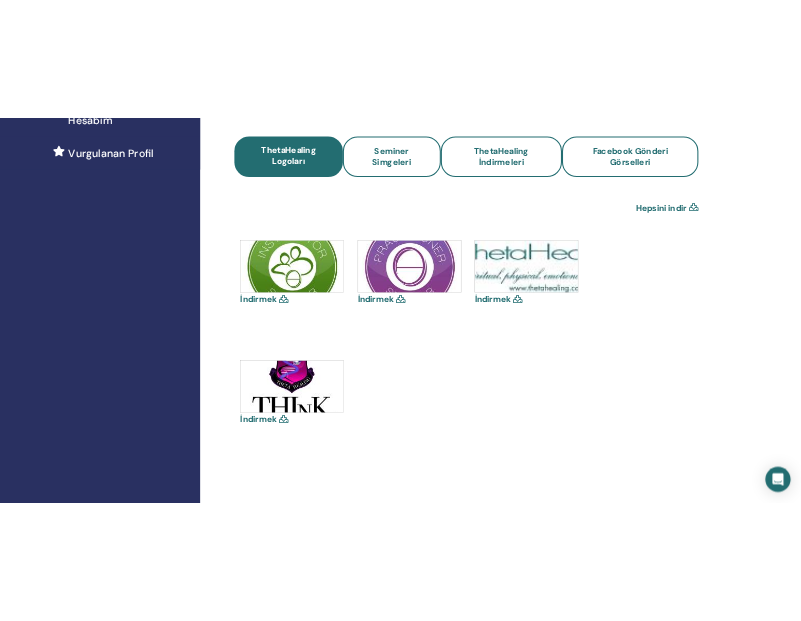 scroll, scrollTop: 700, scrollLeft: 0, axis: vertical 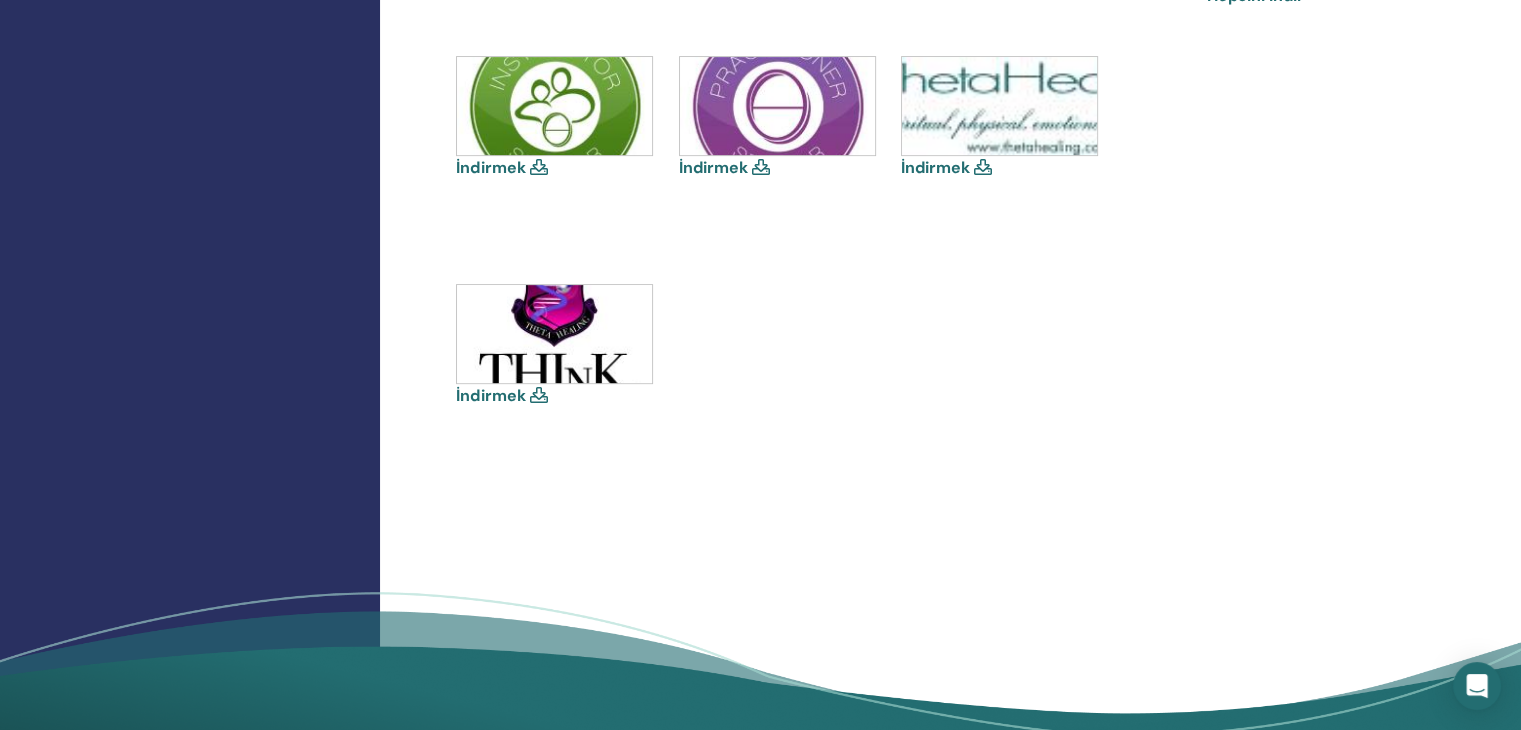click on "İndirmek" at bounding box center [490, 395] 